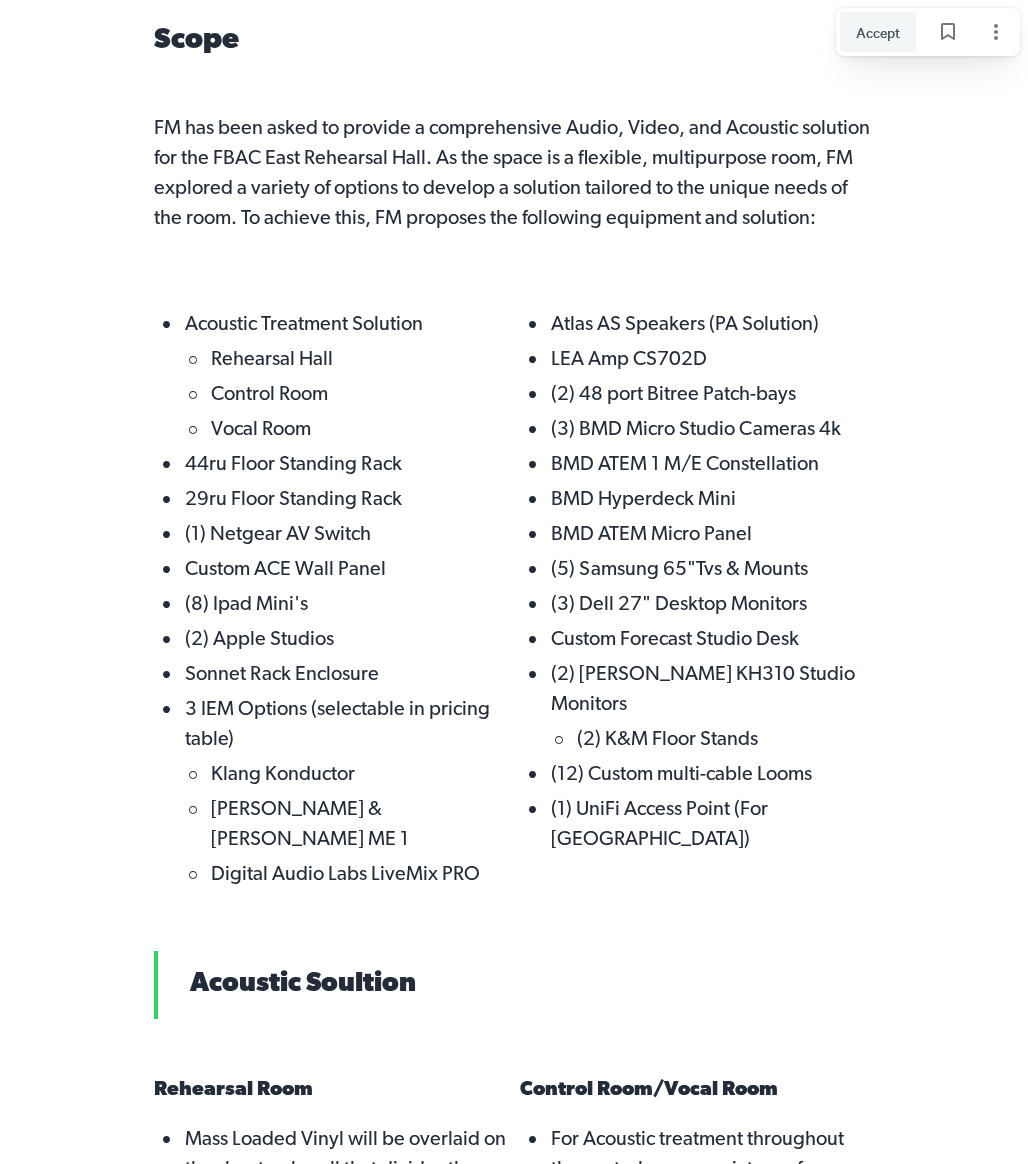 scroll, scrollTop: 1245, scrollLeft: 0, axis: vertical 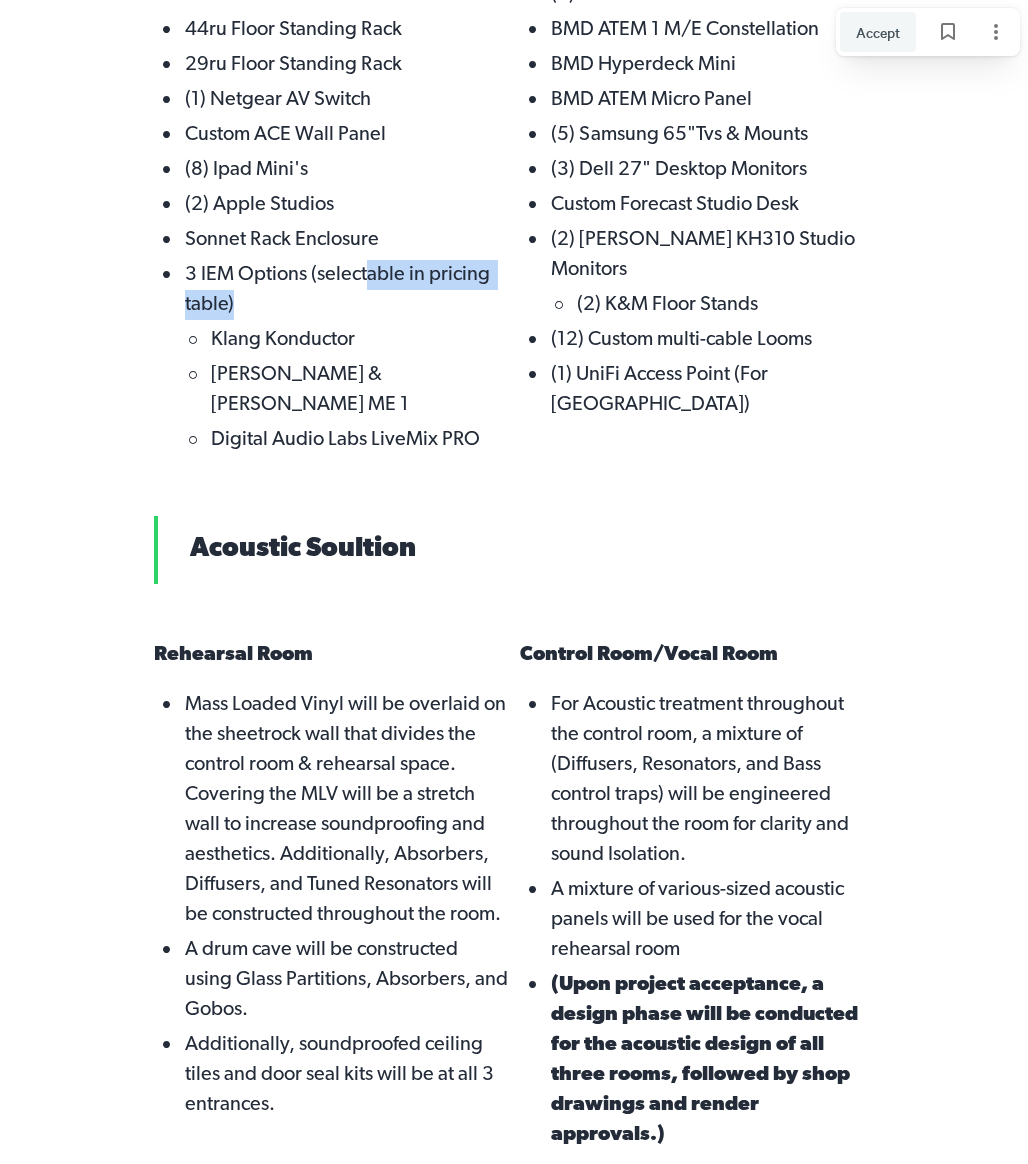 drag, startPoint x: 374, startPoint y: 308, endPoint x: 369, endPoint y: 274, distance: 34.36568 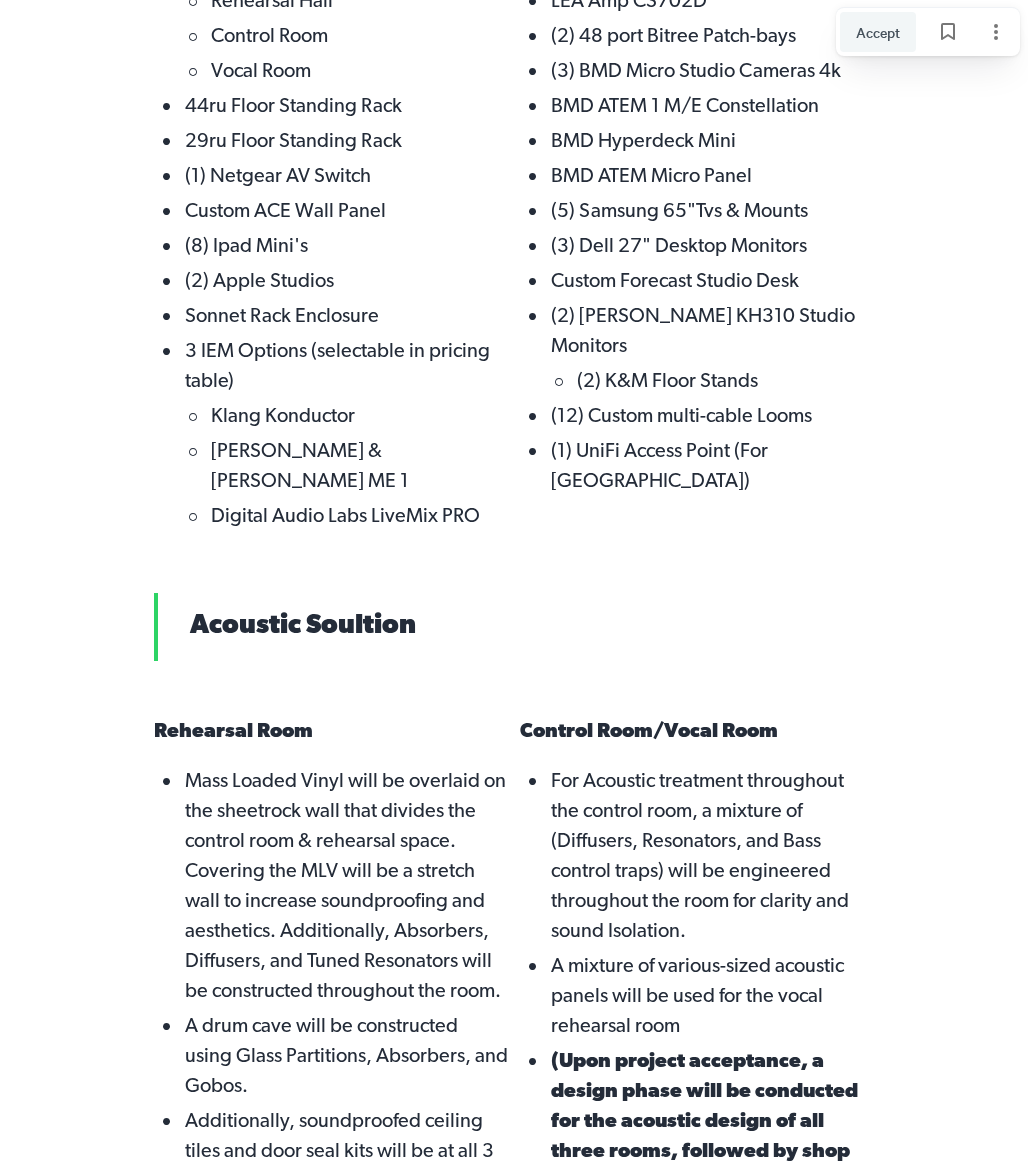 scroll, scrollTop: 1164, scrollLeft: 0, axis: vertical 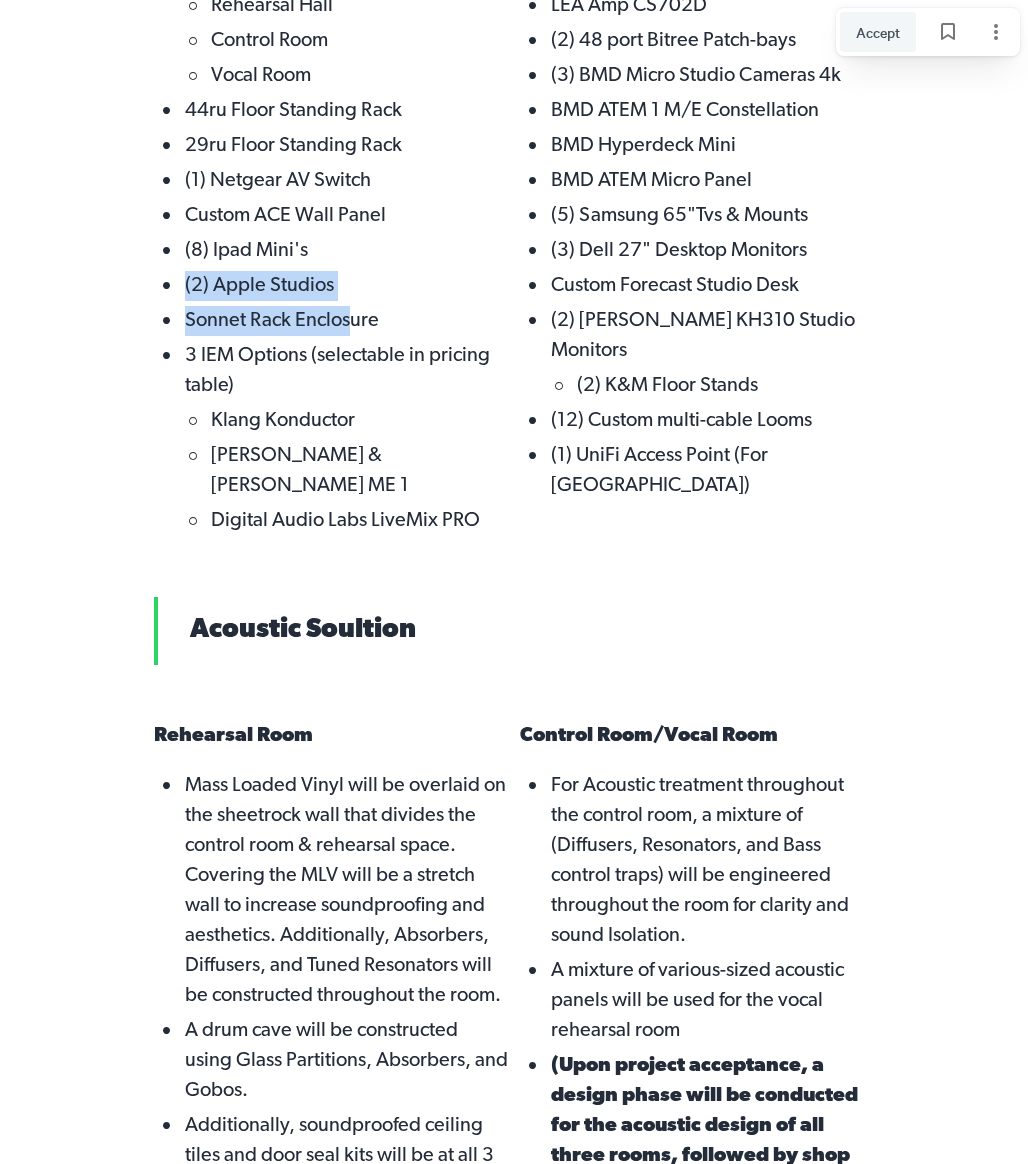 drag, startPoint x: 346, startPoint y: 322, endPoint x: 341, endPoint y: 247, distance: 75.16648 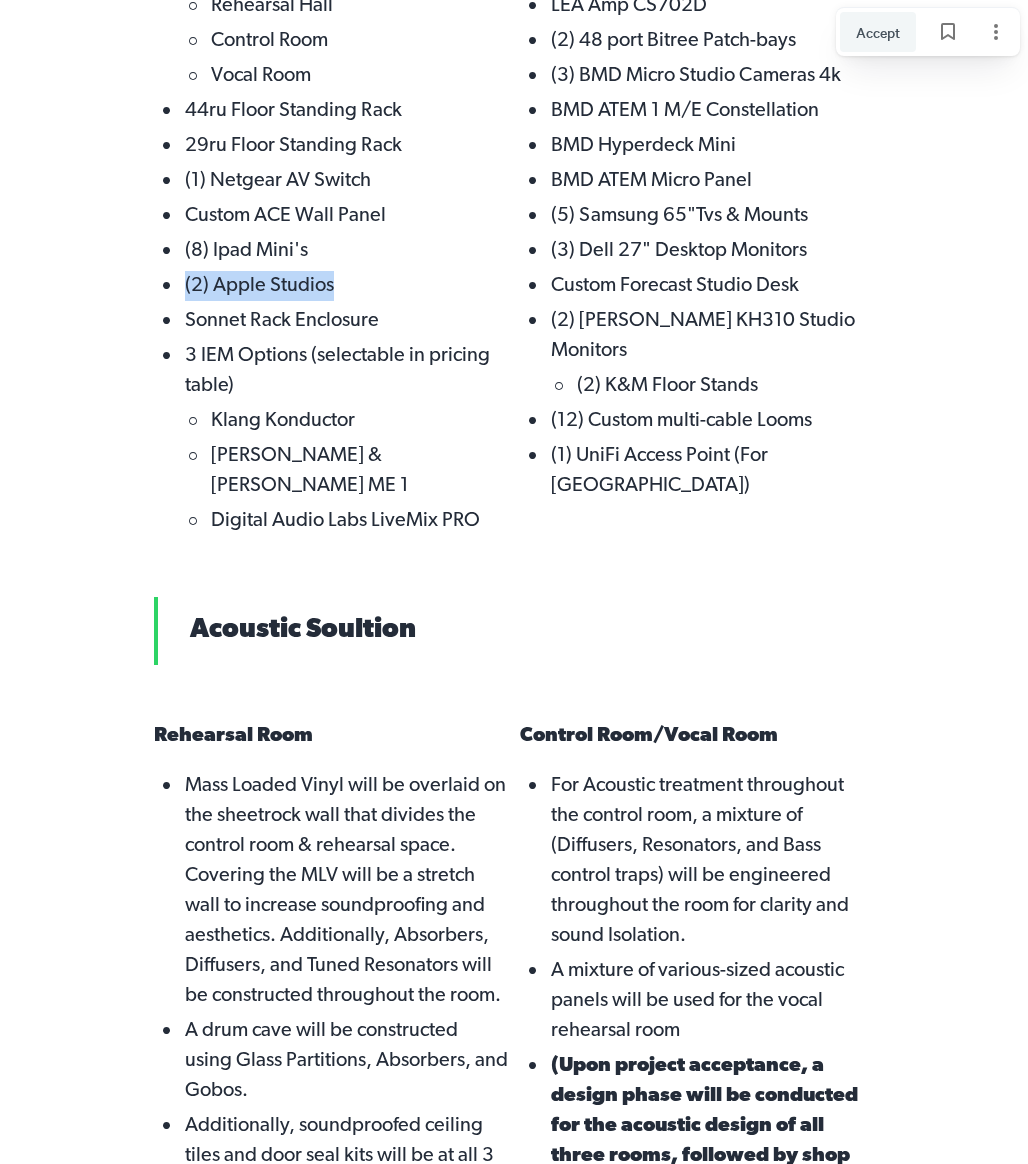 drag, startPoint x: 341, startPoint y: 286, endPoint x: 340, endPoint y: 237, distance: 49.010204 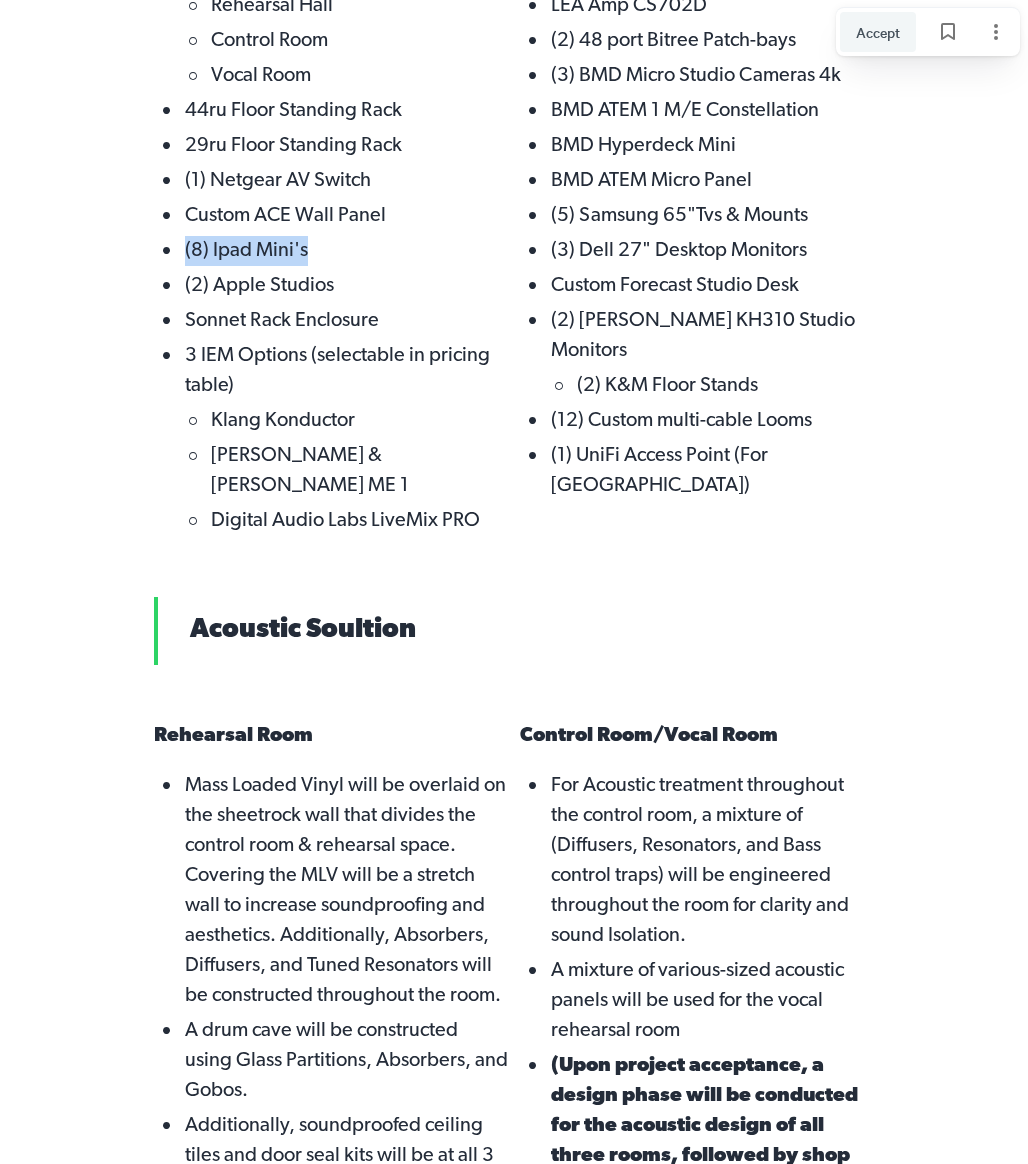 drag, startPoint x: 324, startPoint y: 262, endPoint x: 258, endPoint y: 236, distance: 70.93659 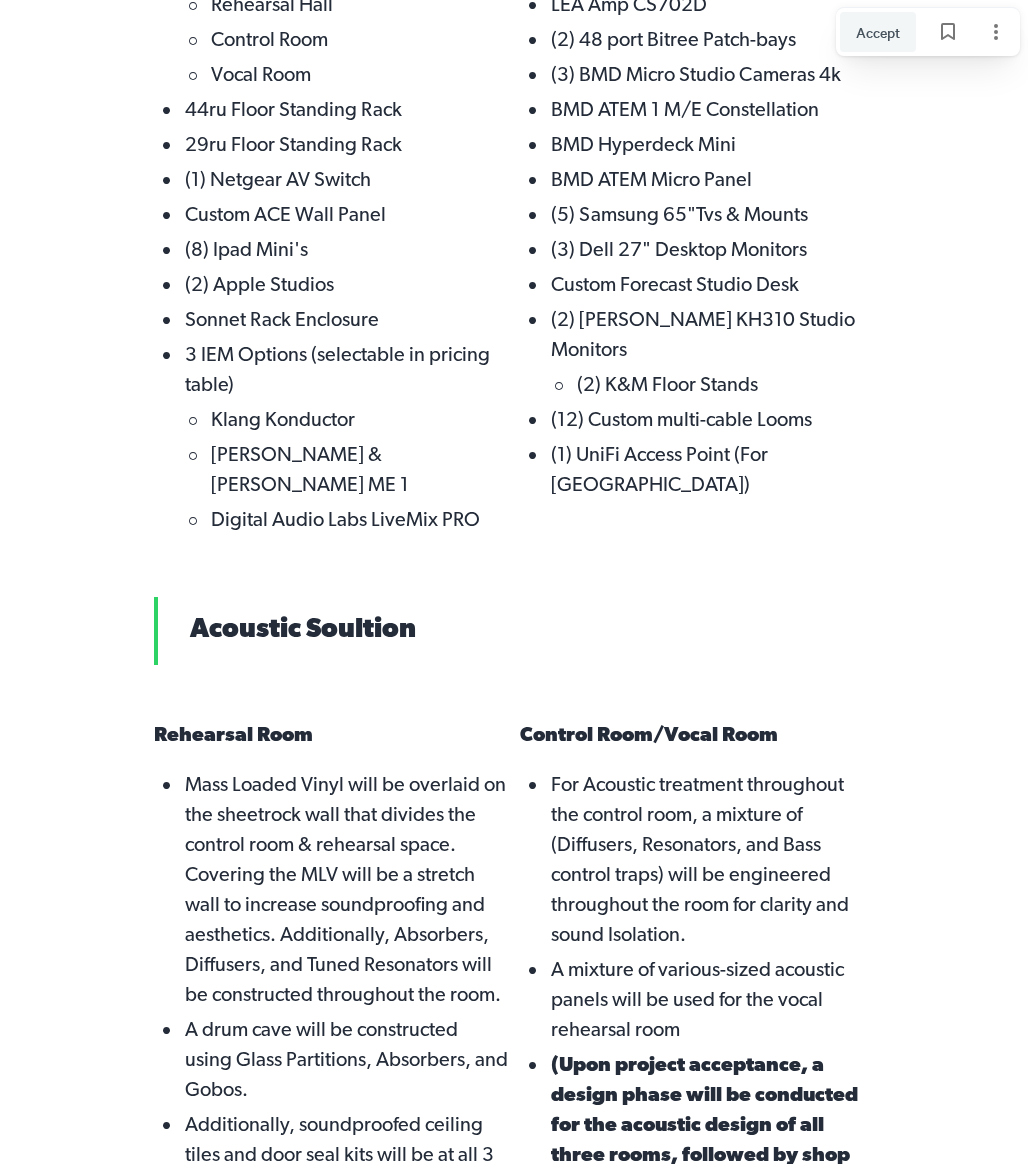 drag, startPoint x: 189, startPoint y: 204, endPoint x: 390, endPoint y: 235, distance: 203.3765 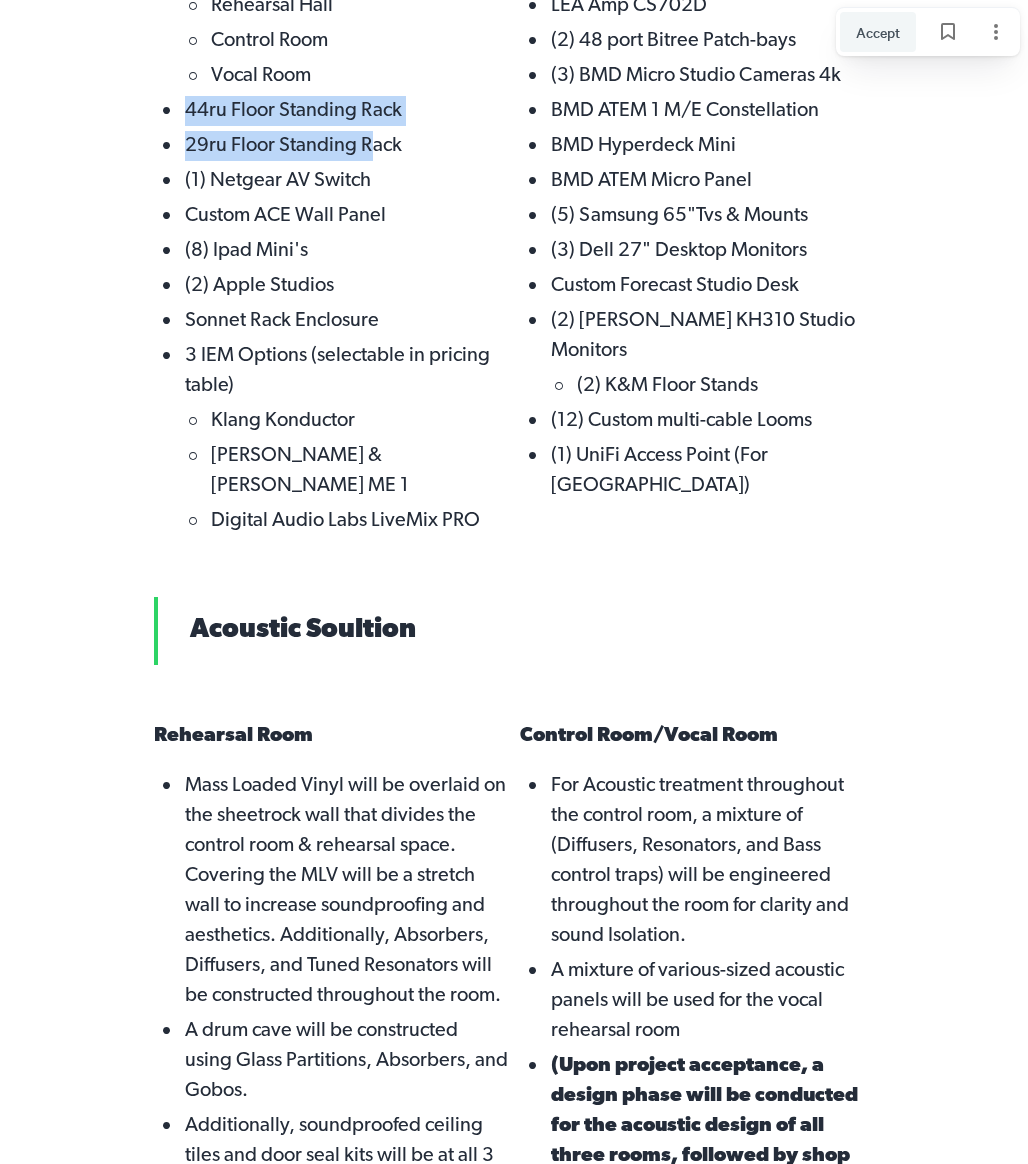 drag, startPoint x: 173, startPoint y: 130, endPoint x: 374, endPoint y: 148, distance: 201.80437 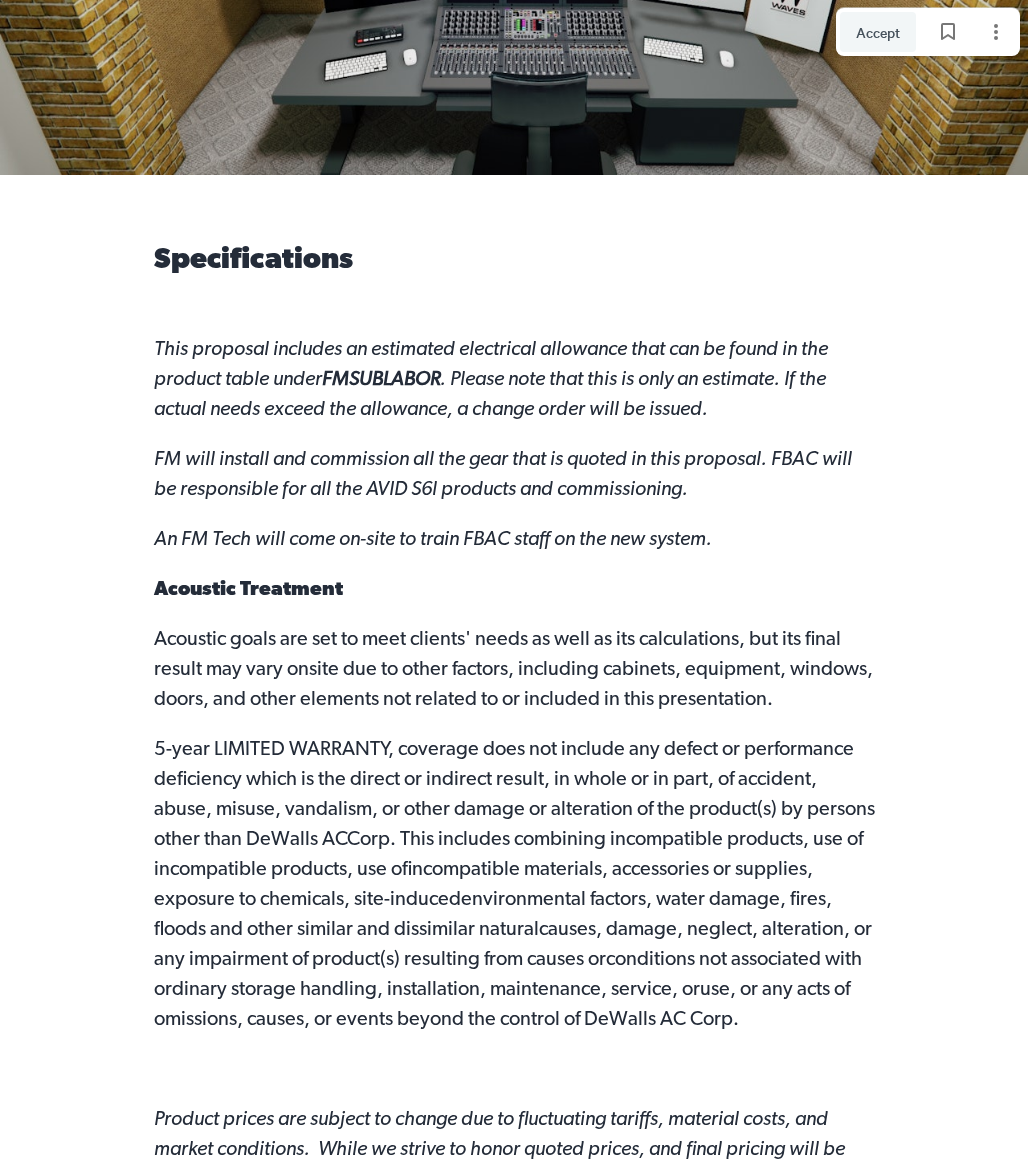 scroll, scrollTop: 6939, scrollLeft: 0, axis: vertical 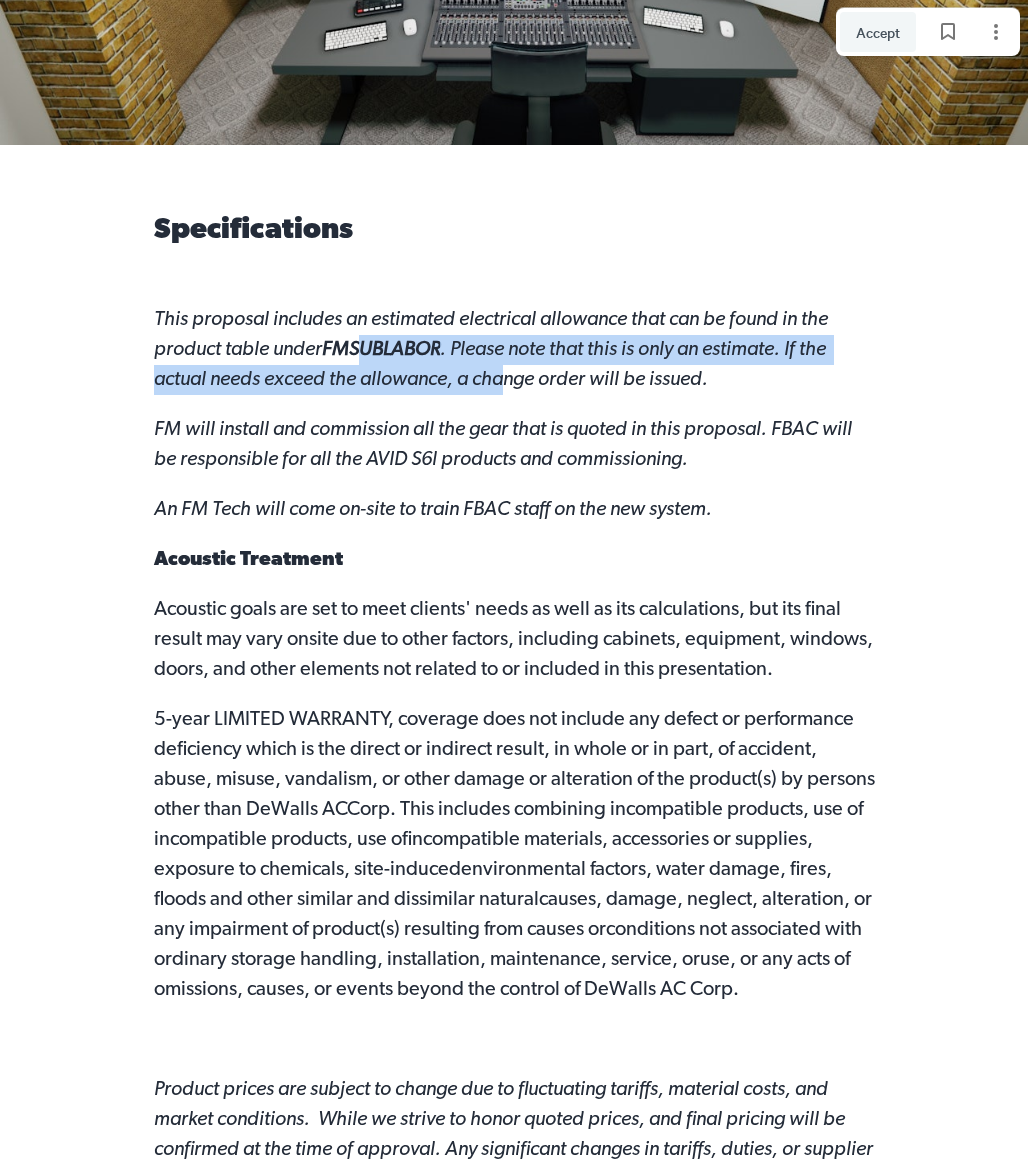 drag, startPoint x: 362, startPoint y: 280, endPoint x: 499, endPoint y: 316, distance: 141.65099 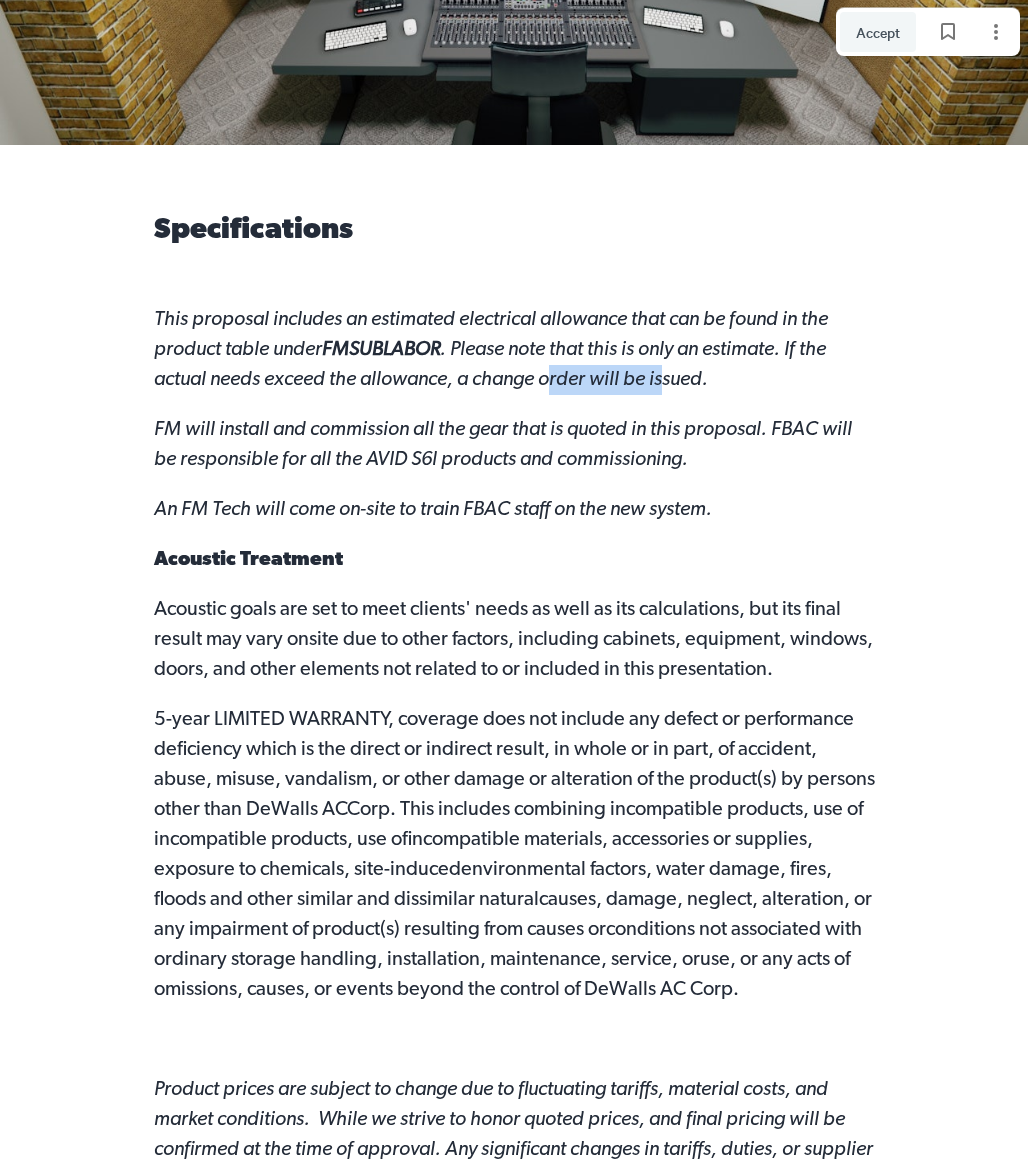 drag, startPoint x: 552, startPoint y: 316, endPoint x: 685, endPoint y: 309, distance: 133.18408 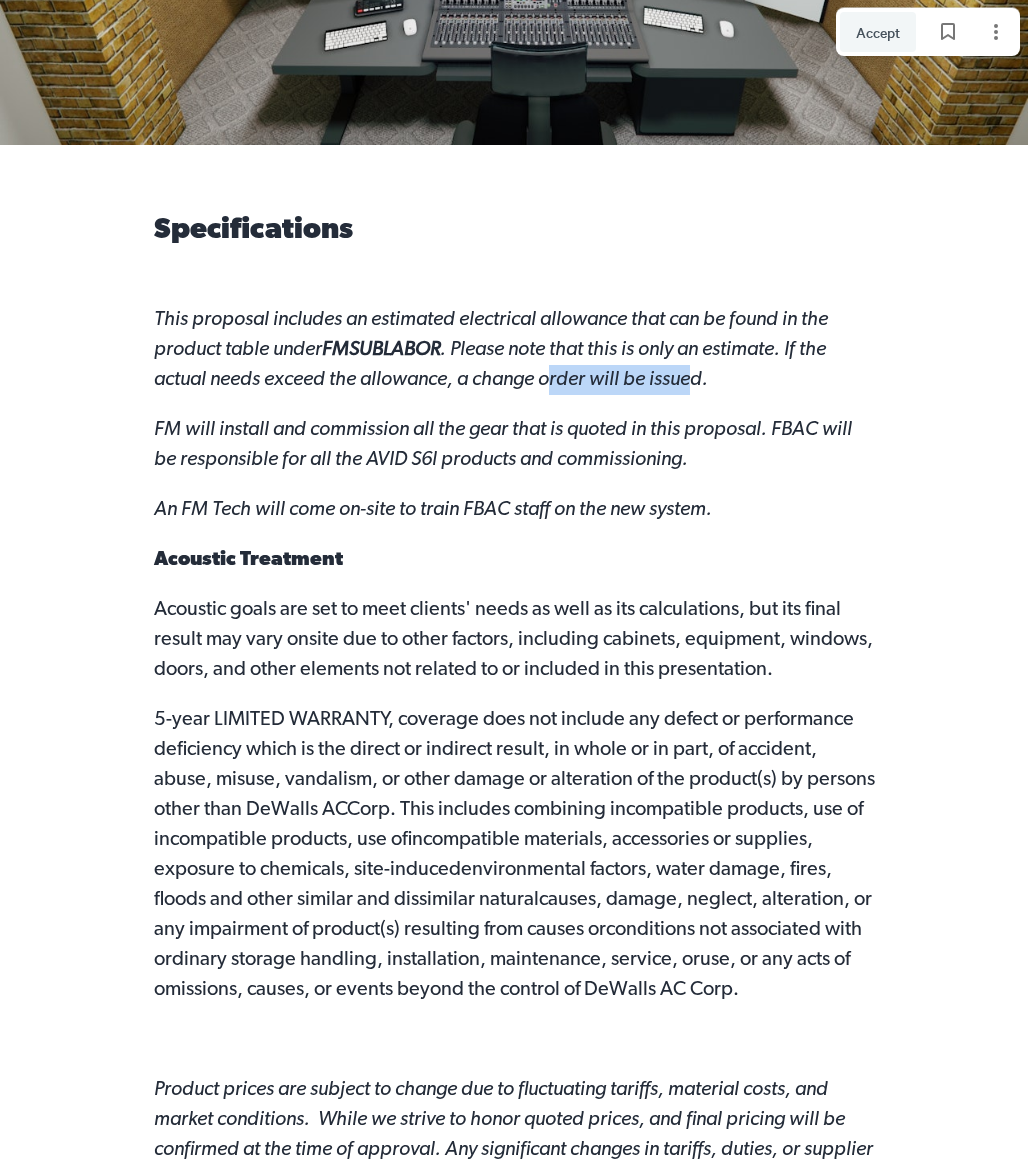 click on ". Please note that this is only an estimate. If the actual needs exceed the allowance, a change order will be issued." at bounding box center [492, 365] 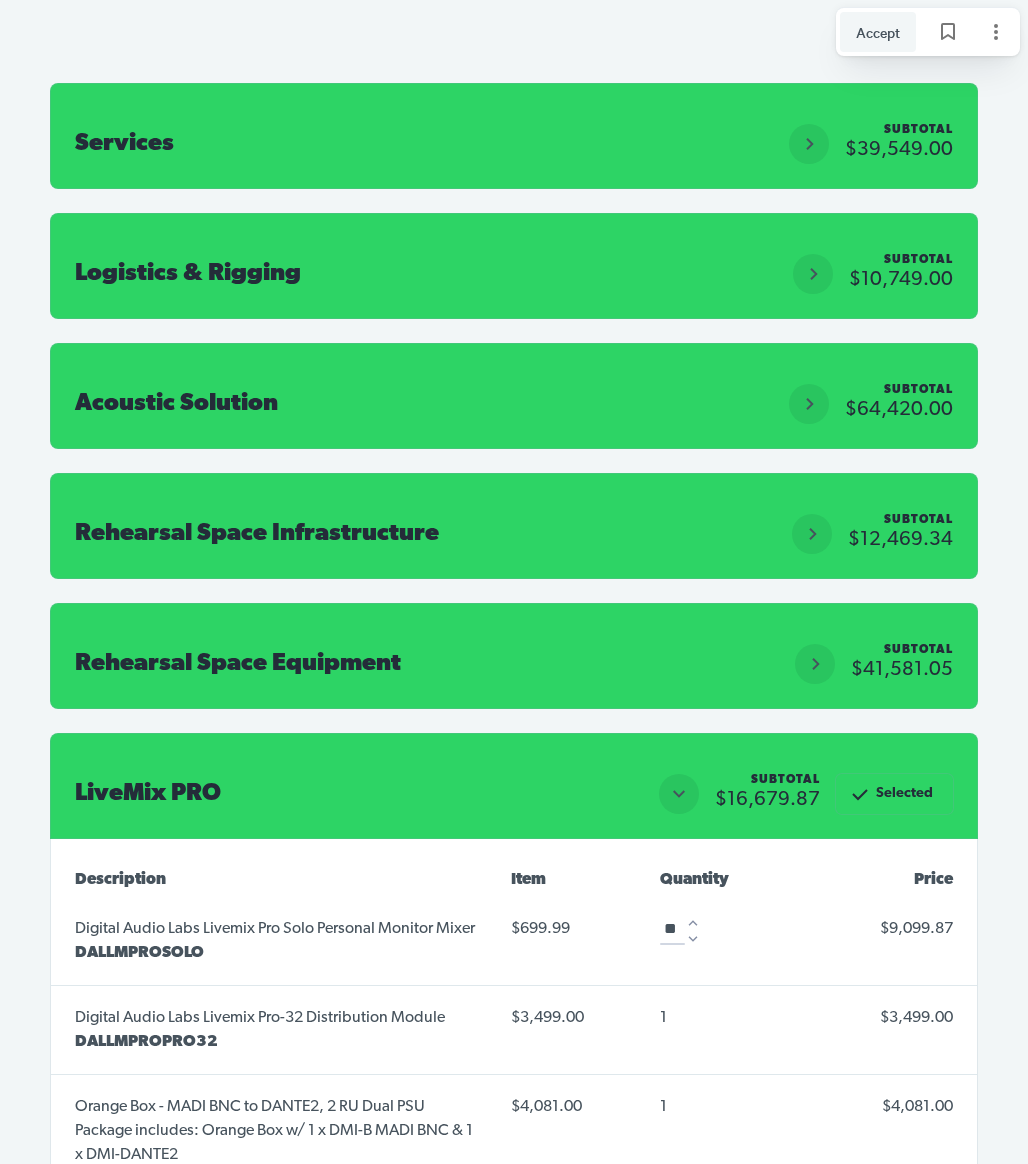 scroll, scrollTop: 10784, scrollLeft: 0, axis: vertical 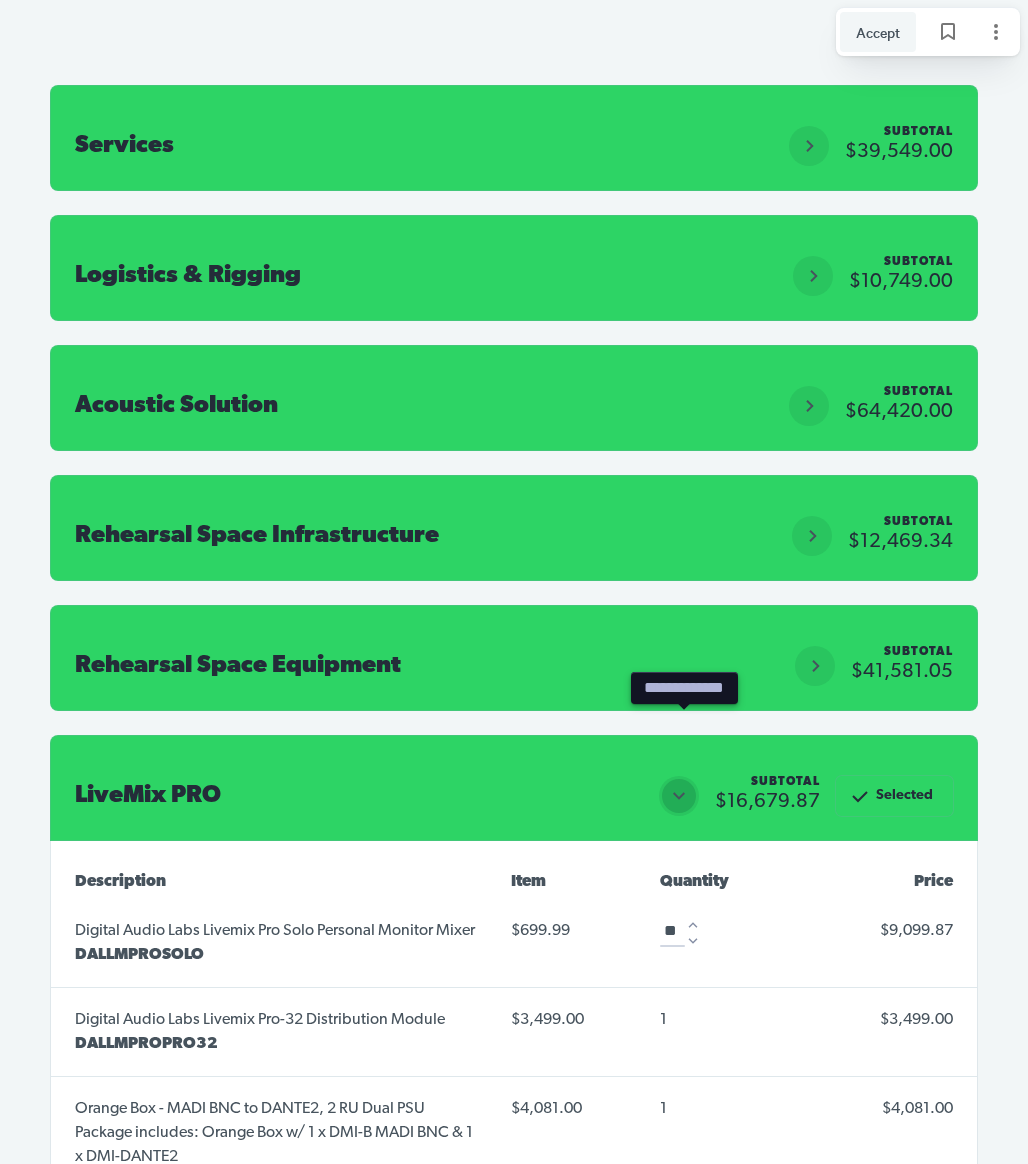 click 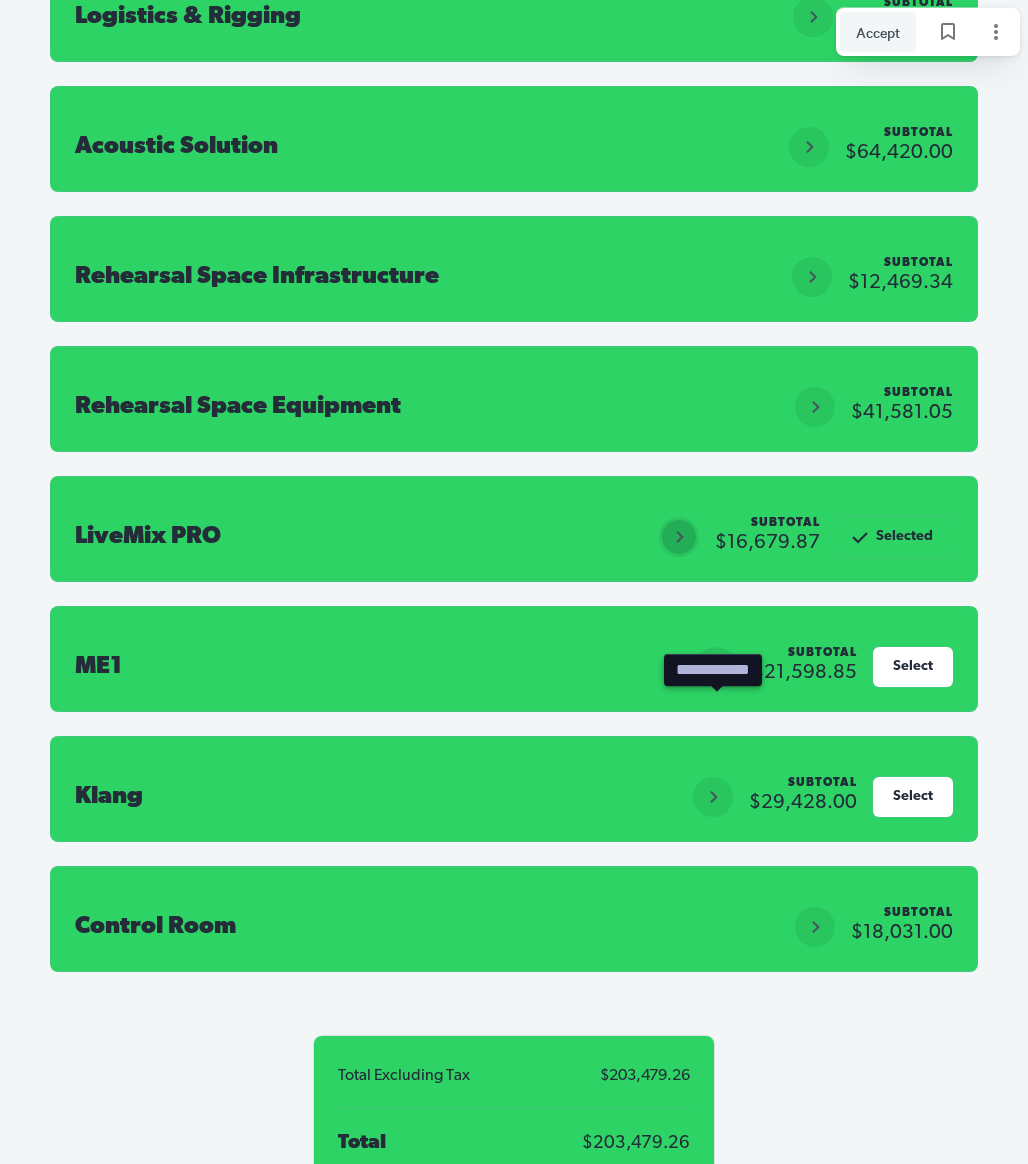 scroll, scrollTop: 11062, scrollLeft: 0, axis: vertical 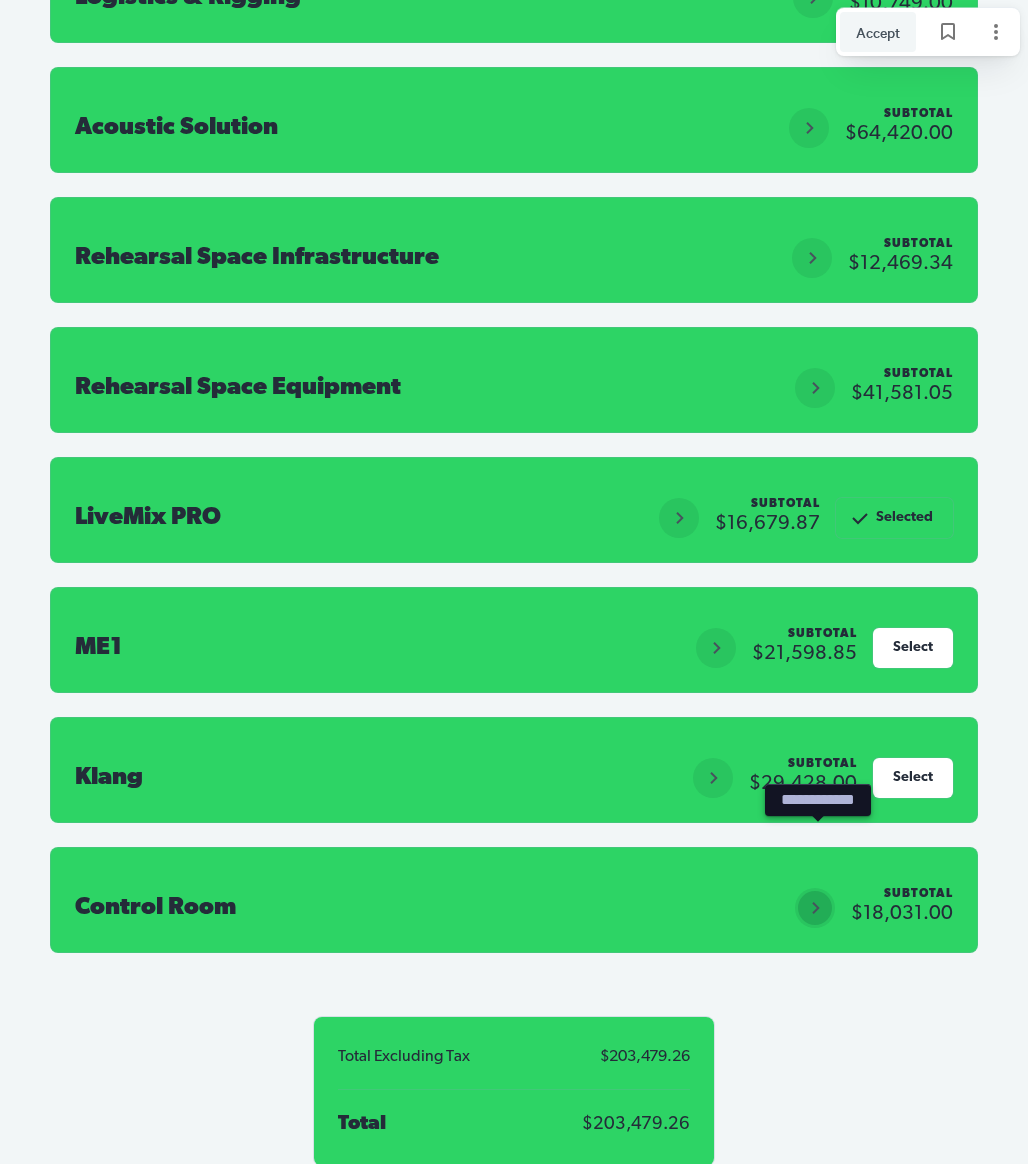 click 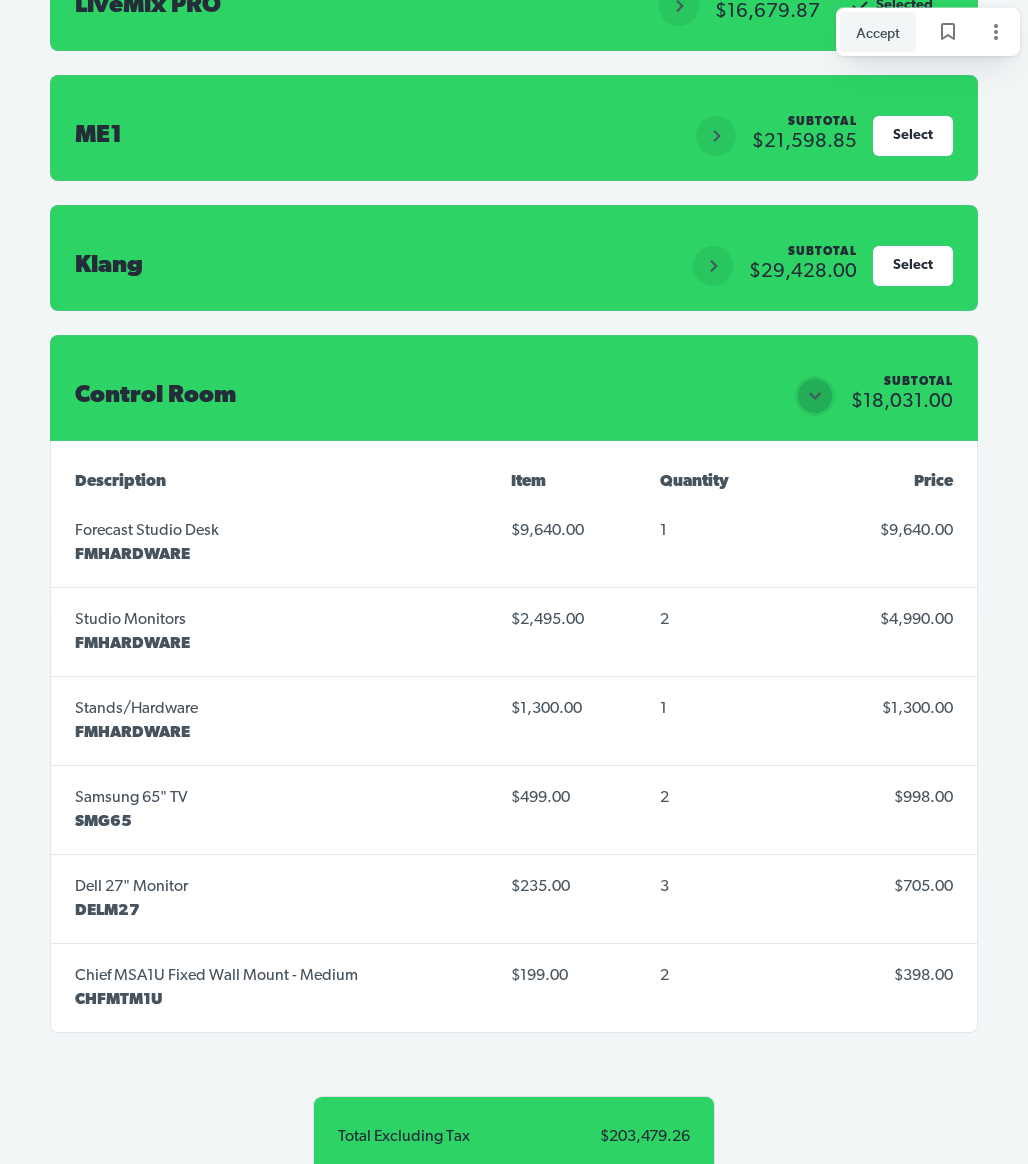 scroll, scrollTop: 11580, scrollLeft: 0, axis: vertical 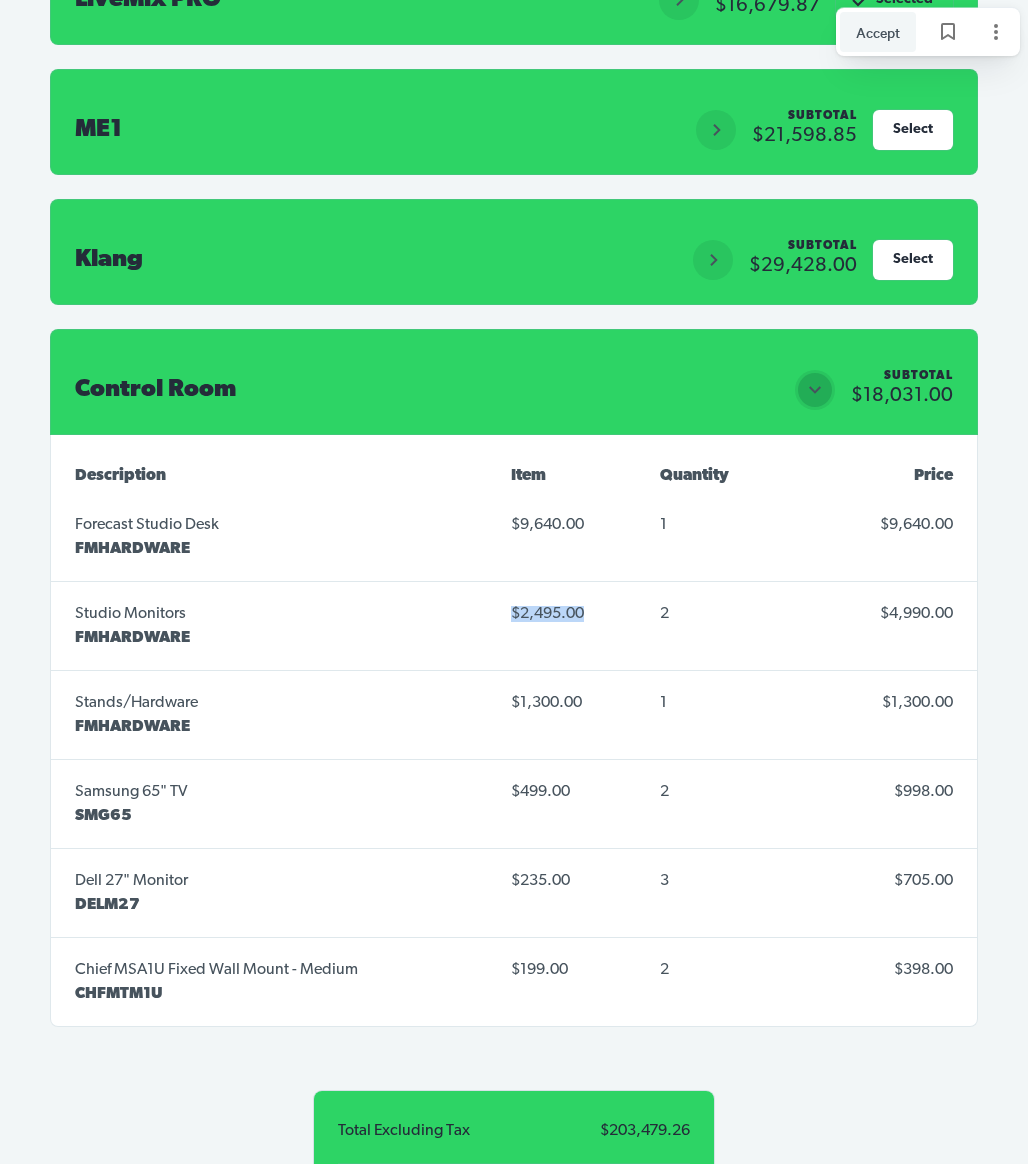 drag, startPoint x: 500, startPoint y: 581, endPoint x: 718, endPoint y: 605, distance: 219.31712 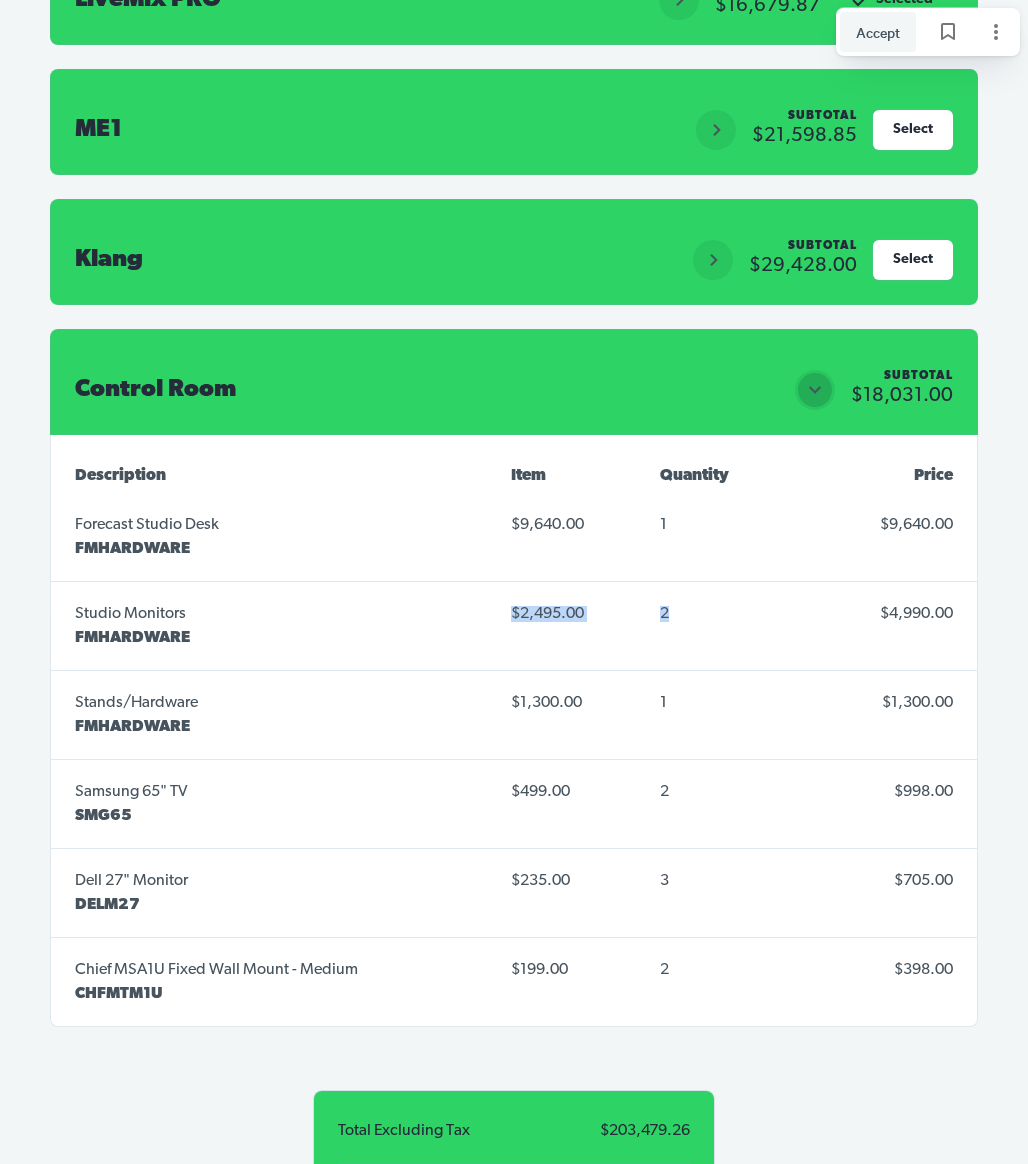 click on "2" 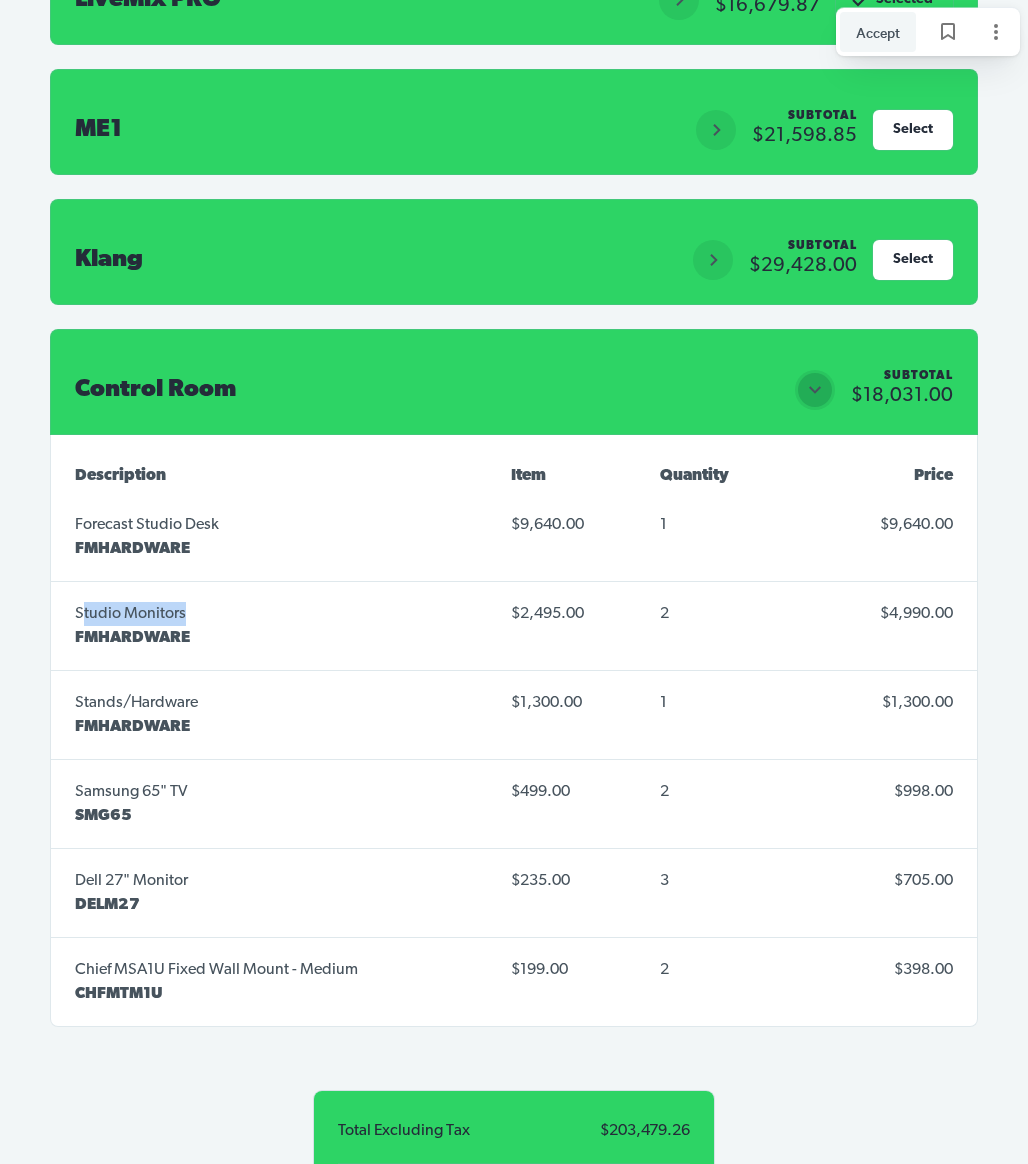 drag, startPoint x: 201, startPoint y: 556, endPoint x: 82, endPoint y: 551, distance: 119.104996 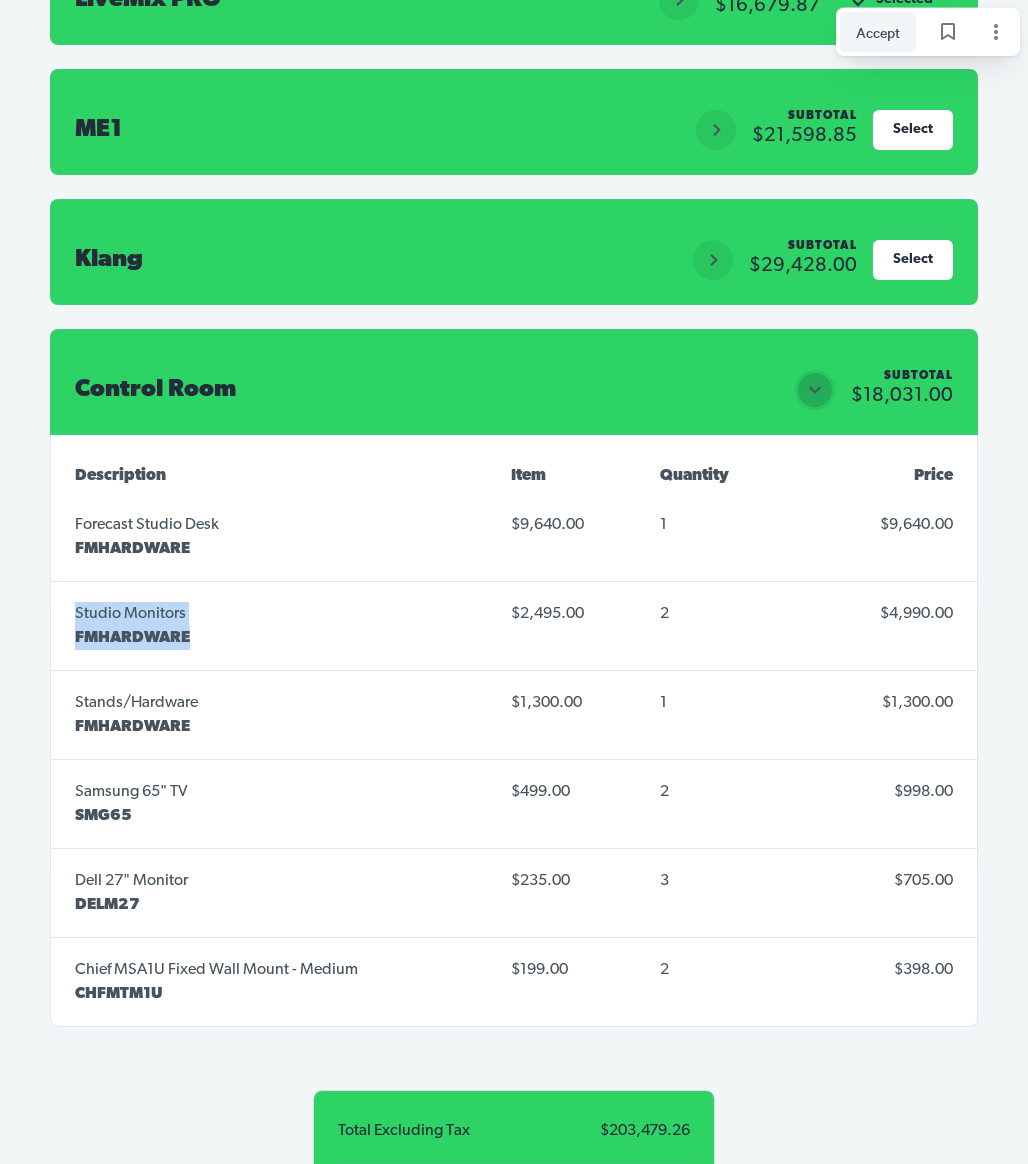 drag, startPoint x: 70, startPoint y: 551, endPoint x: 264, endPoint y: 576, distance: 195.60419 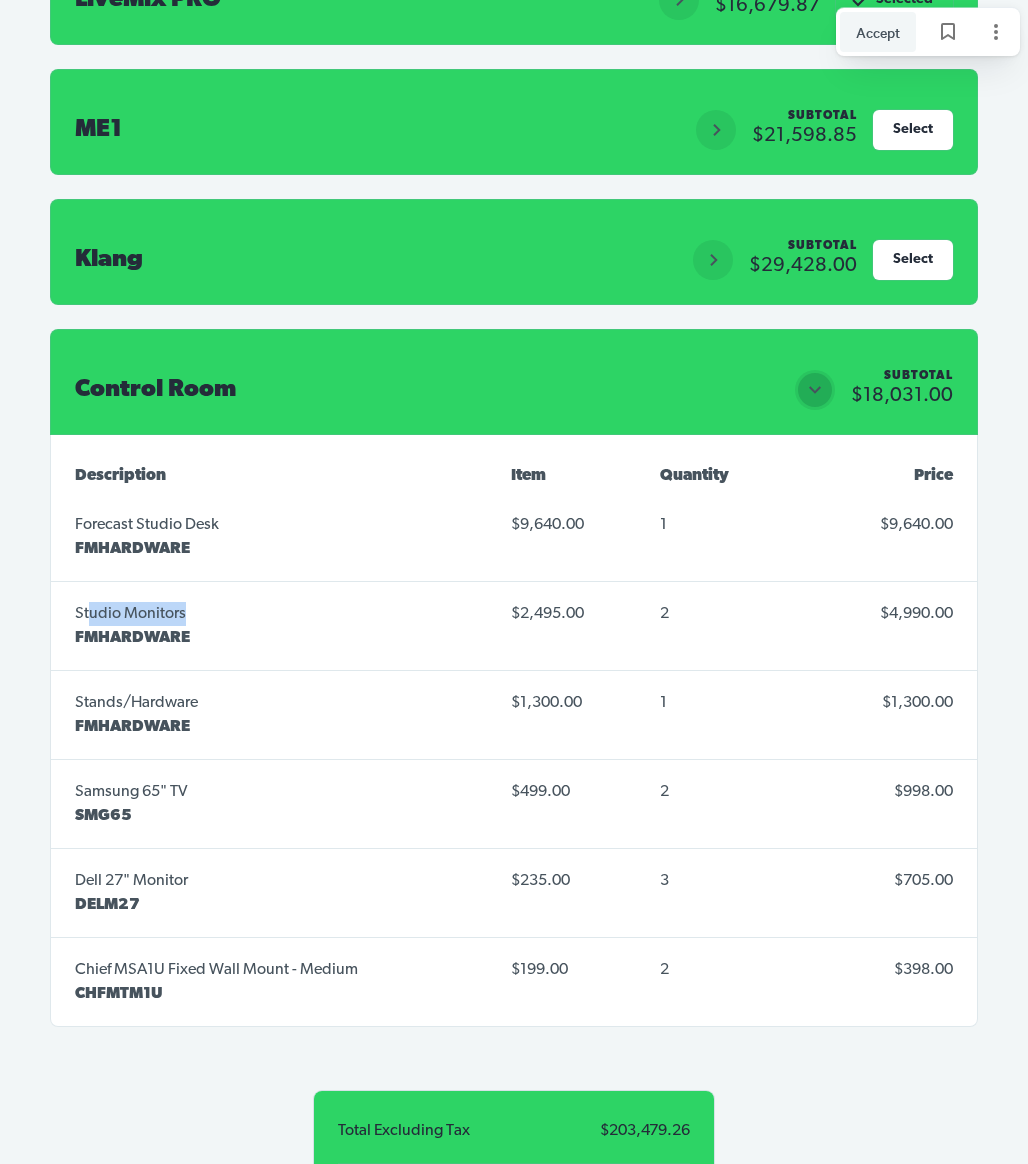 drag, startPoint x: 186, startPoint y: 545, endPoint x: 90, endPoint y: 542, distance: 96.04687 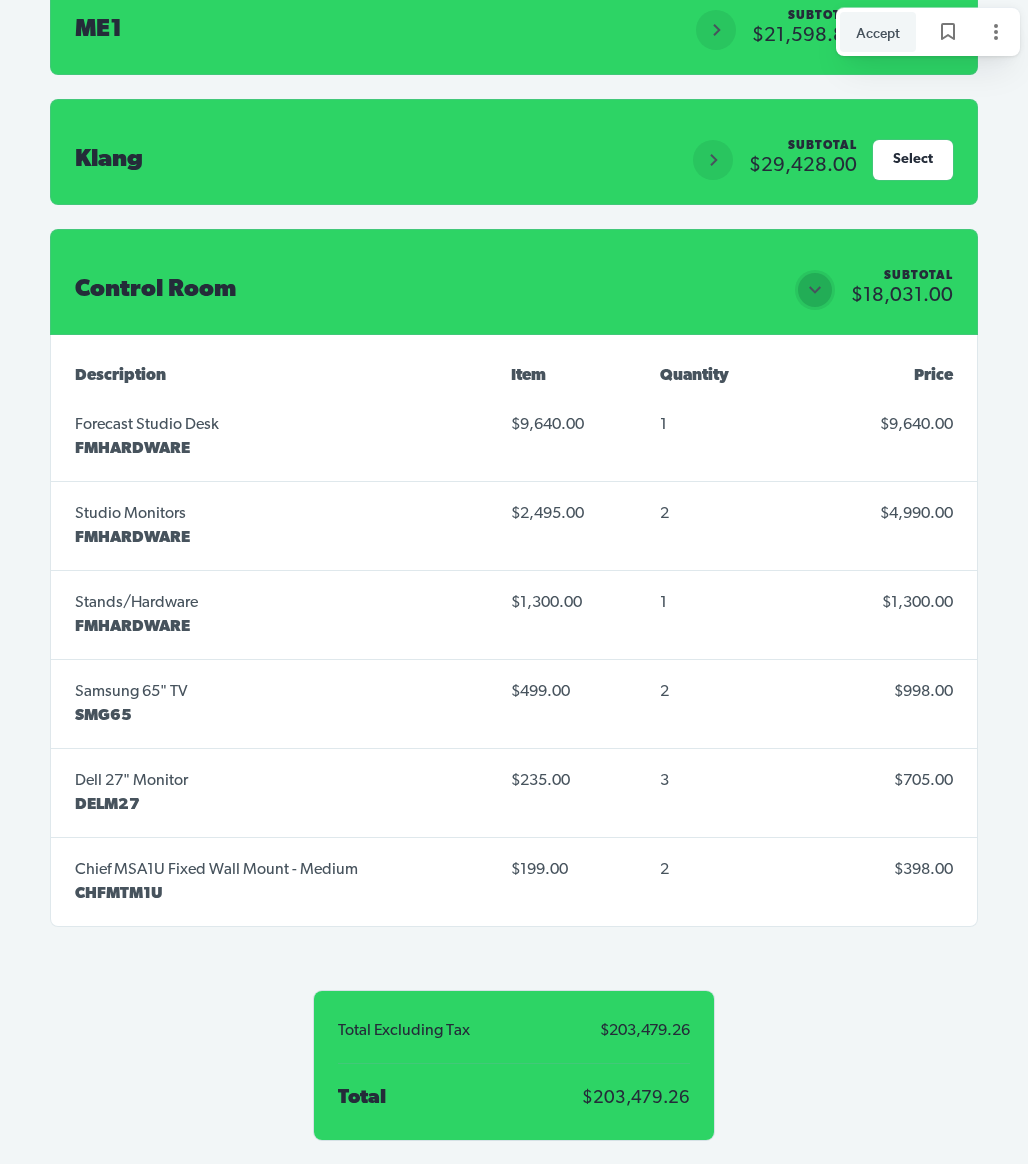 scroll, scrollTop: 11718, scrollLeft: 0, axis: vertical 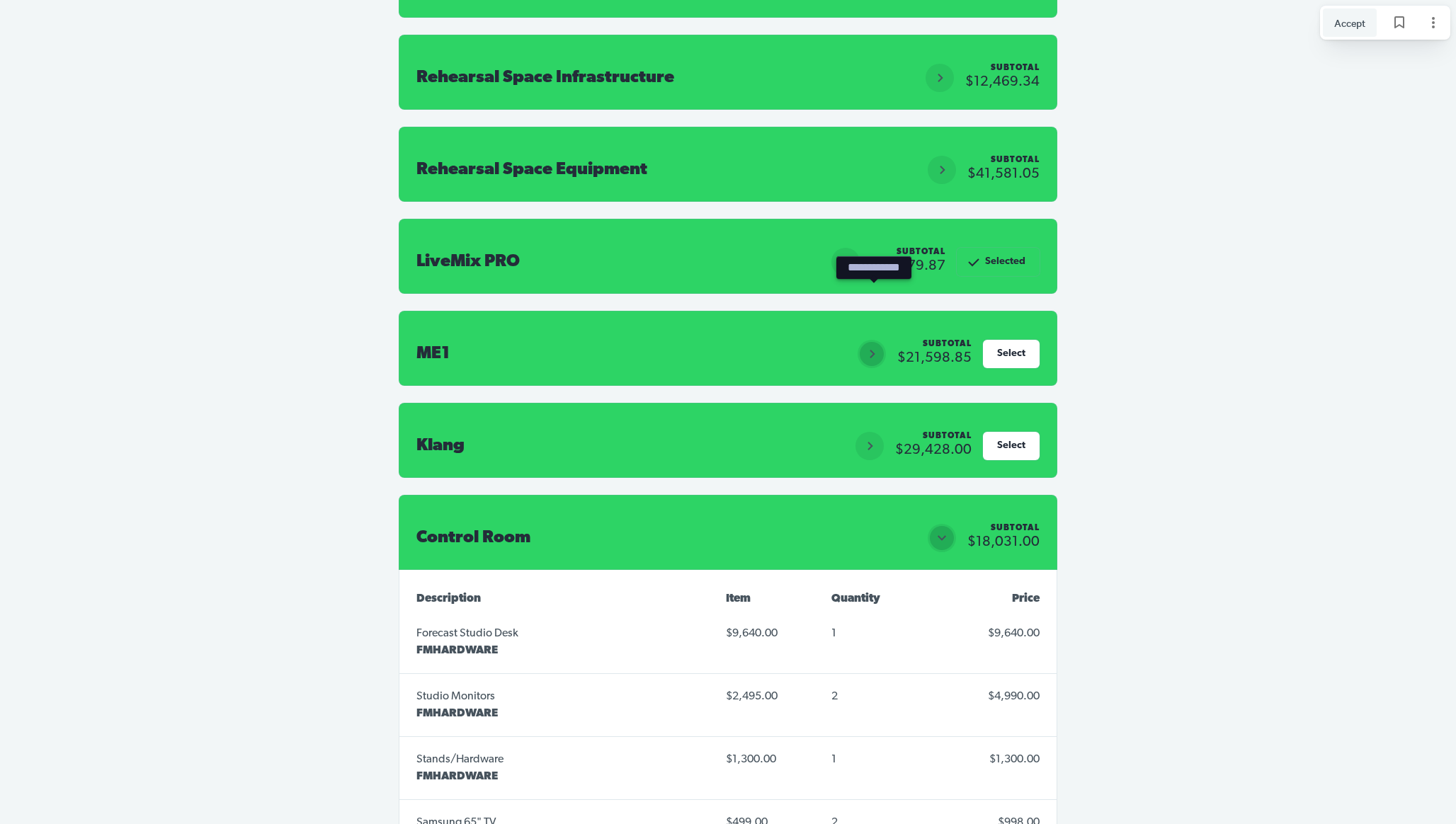 click 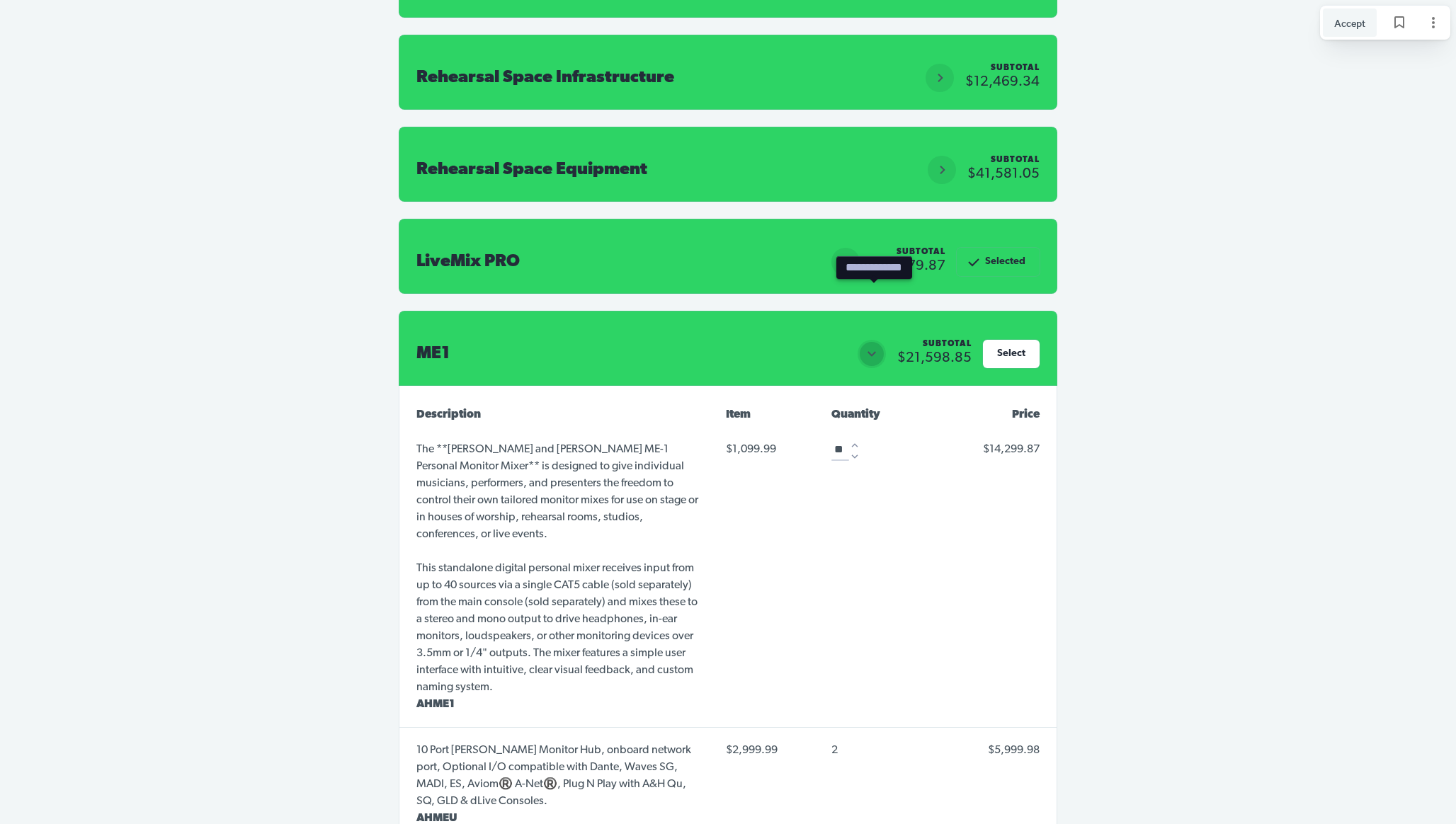 click 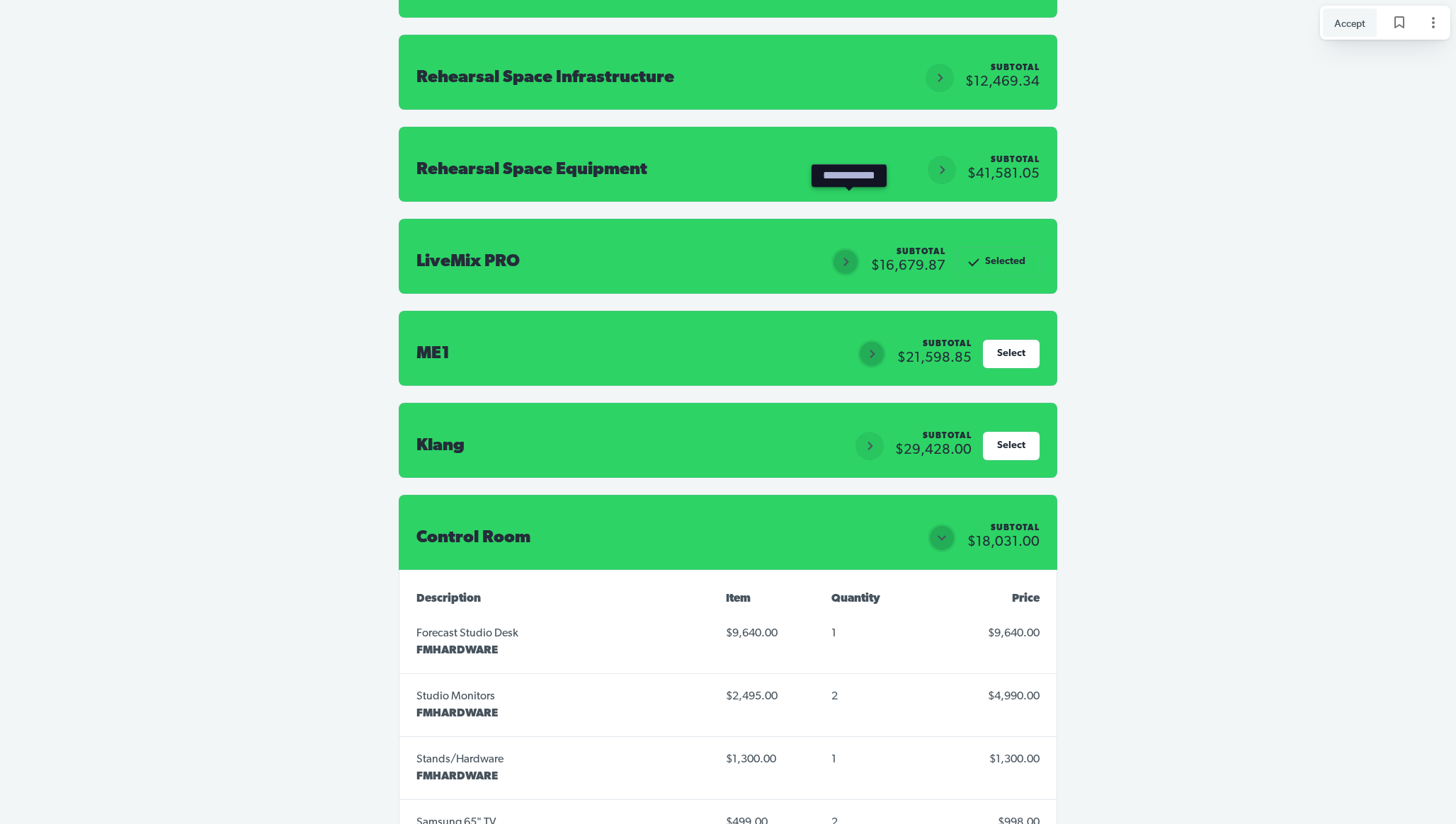click 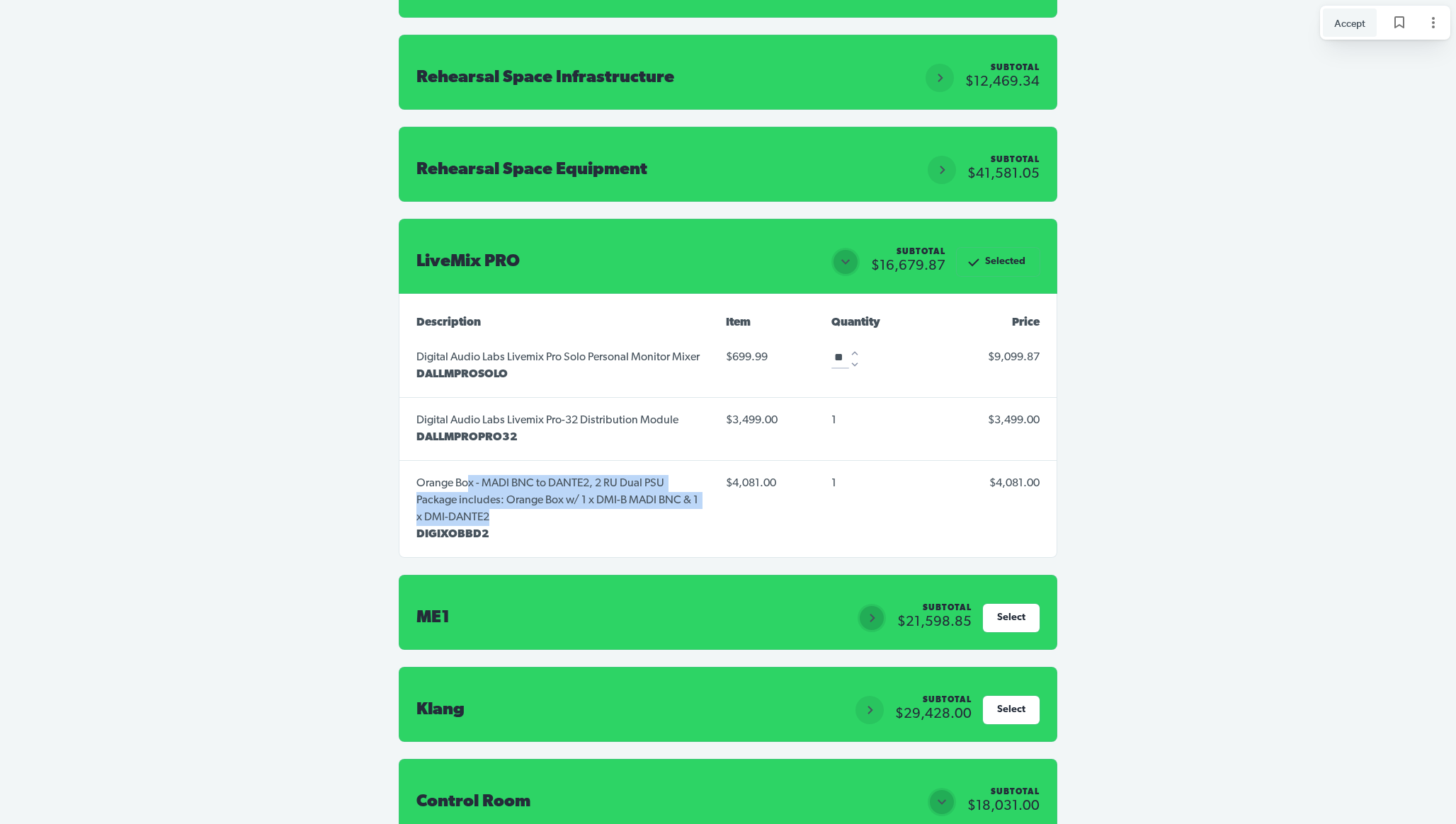 drag, startPoint x: 516, startPoint y: 462, endPoint x: 466, endPoint y: 434, distance: 57.306195 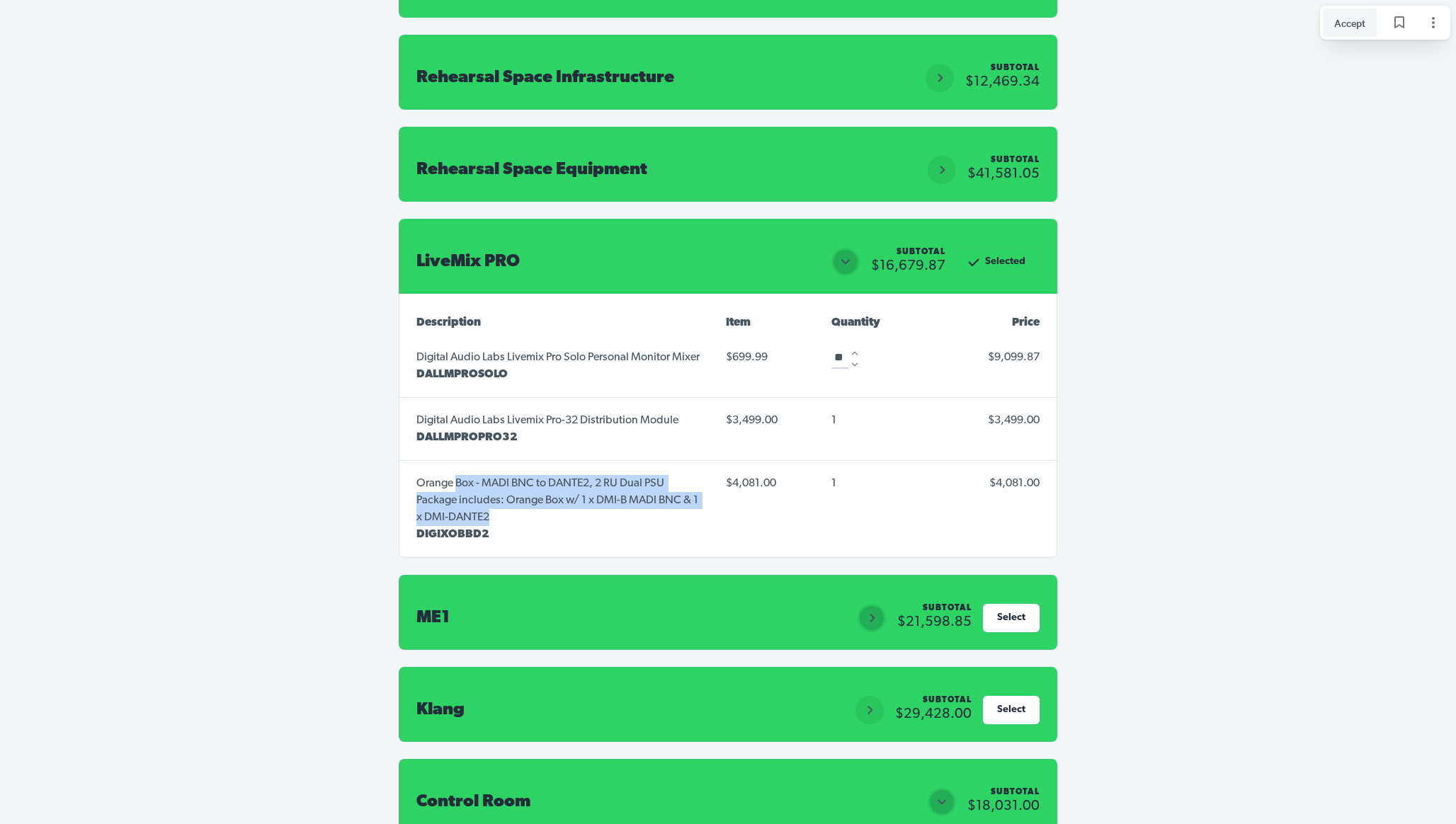 drag, startPoint x: 465, startPoint y: 434, endPoint x: 548, endPoint y: 468, distance: 89.69392 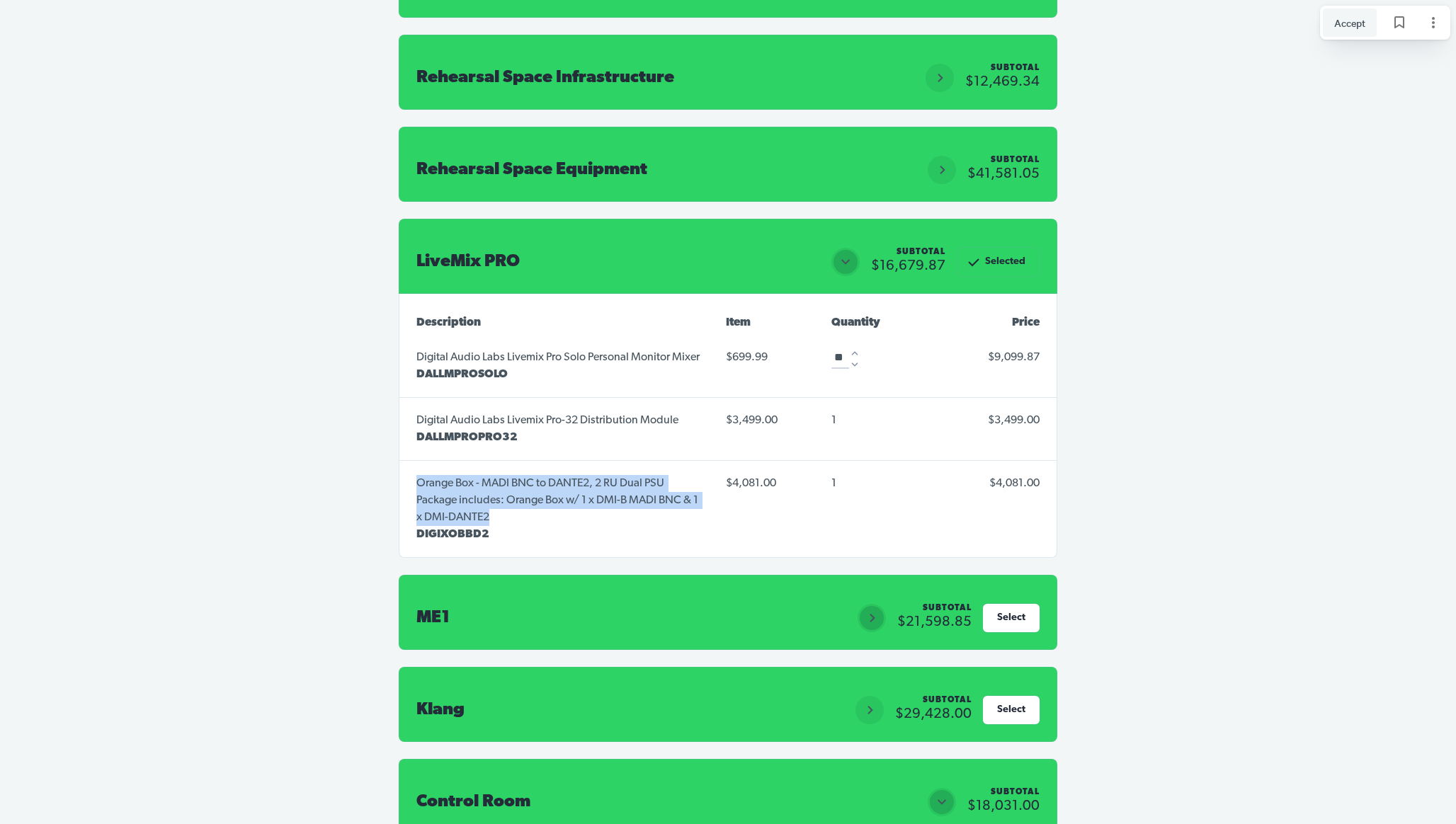 drag, startPoint x: 548, startPoint y: 468, endPoint x: 421, endPoint y: 427, distance: 133.45411 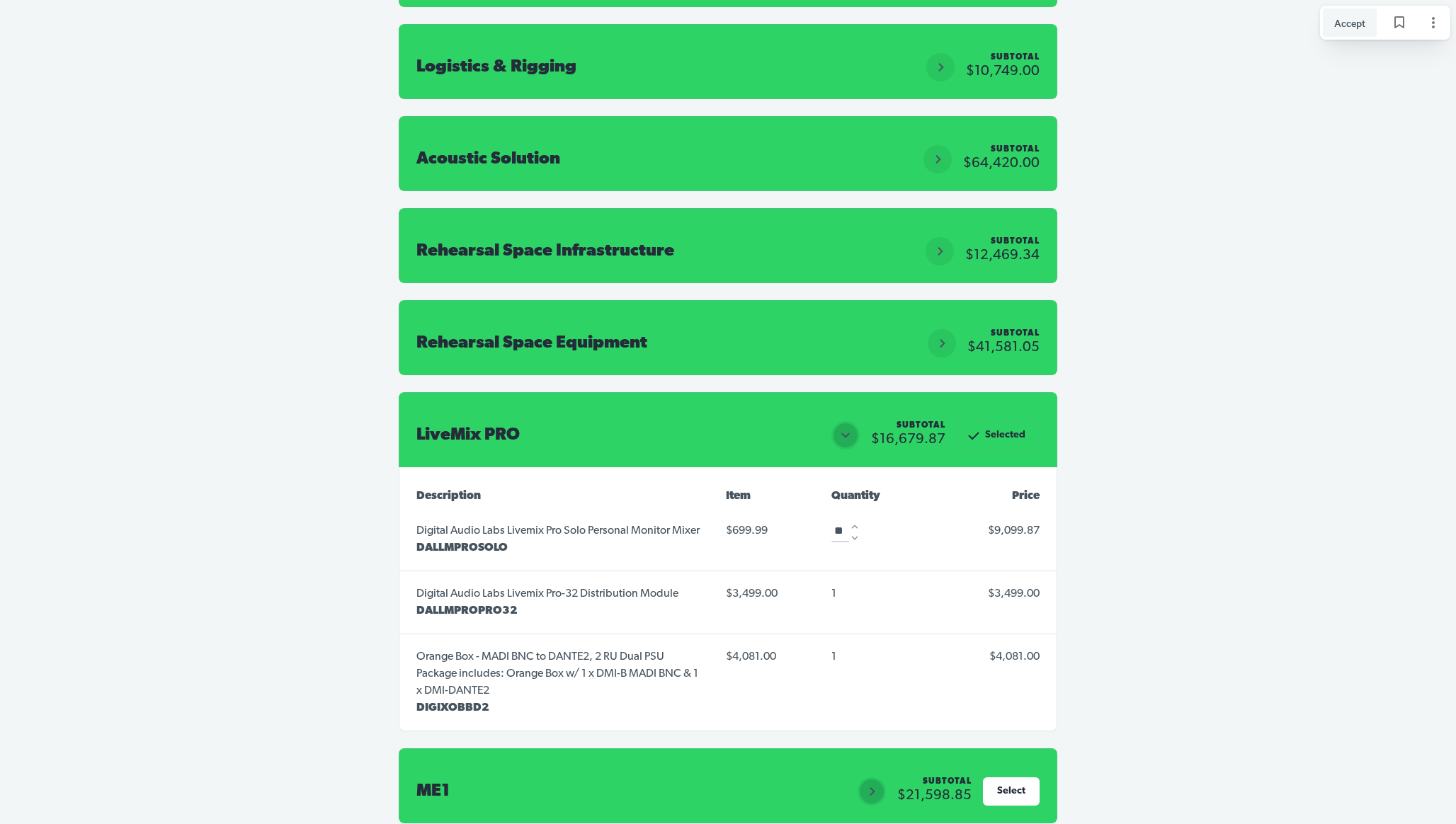 scroll, scrollTop: 9685, scrollLeft: 0, axis: vertical 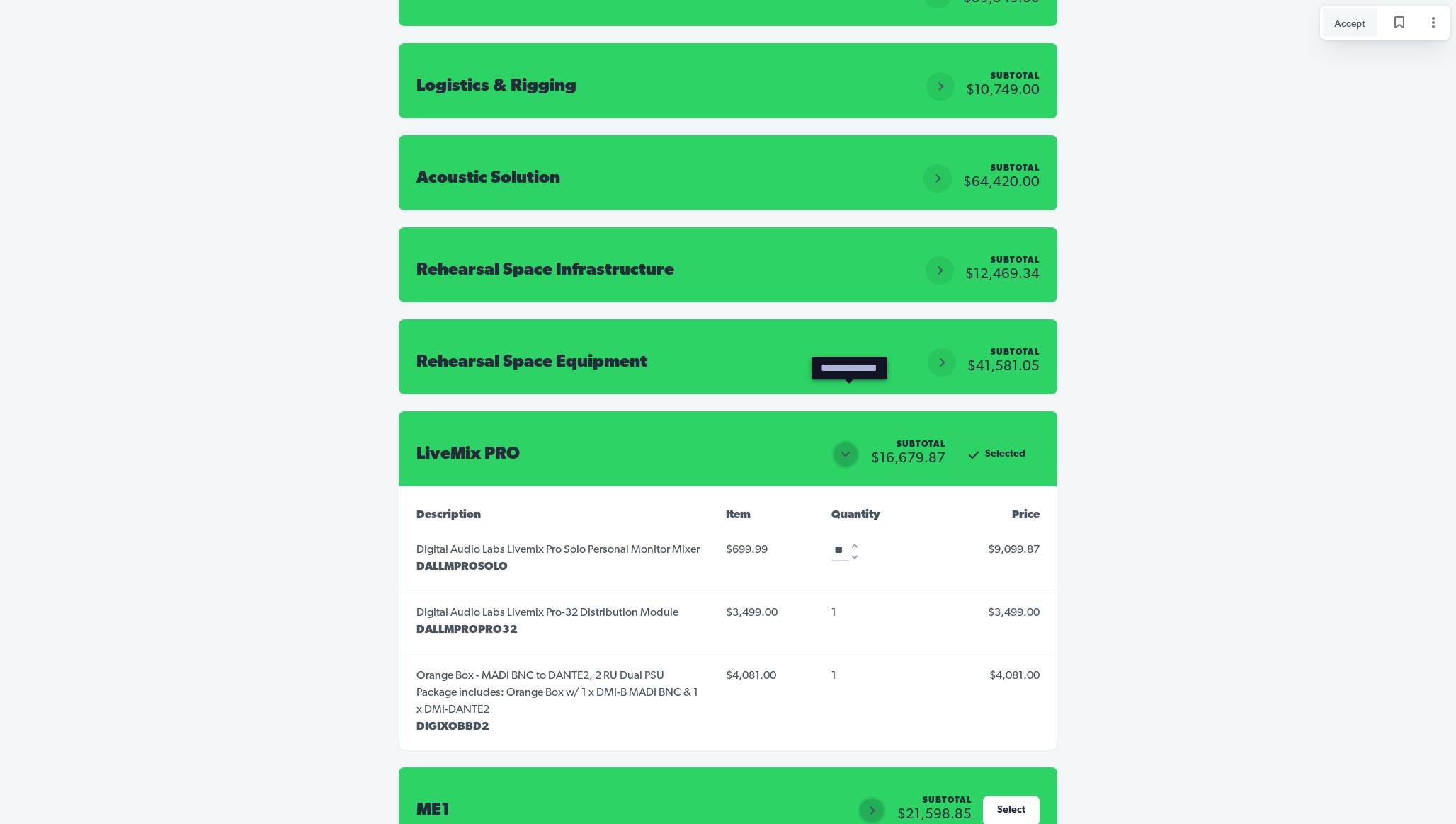 click 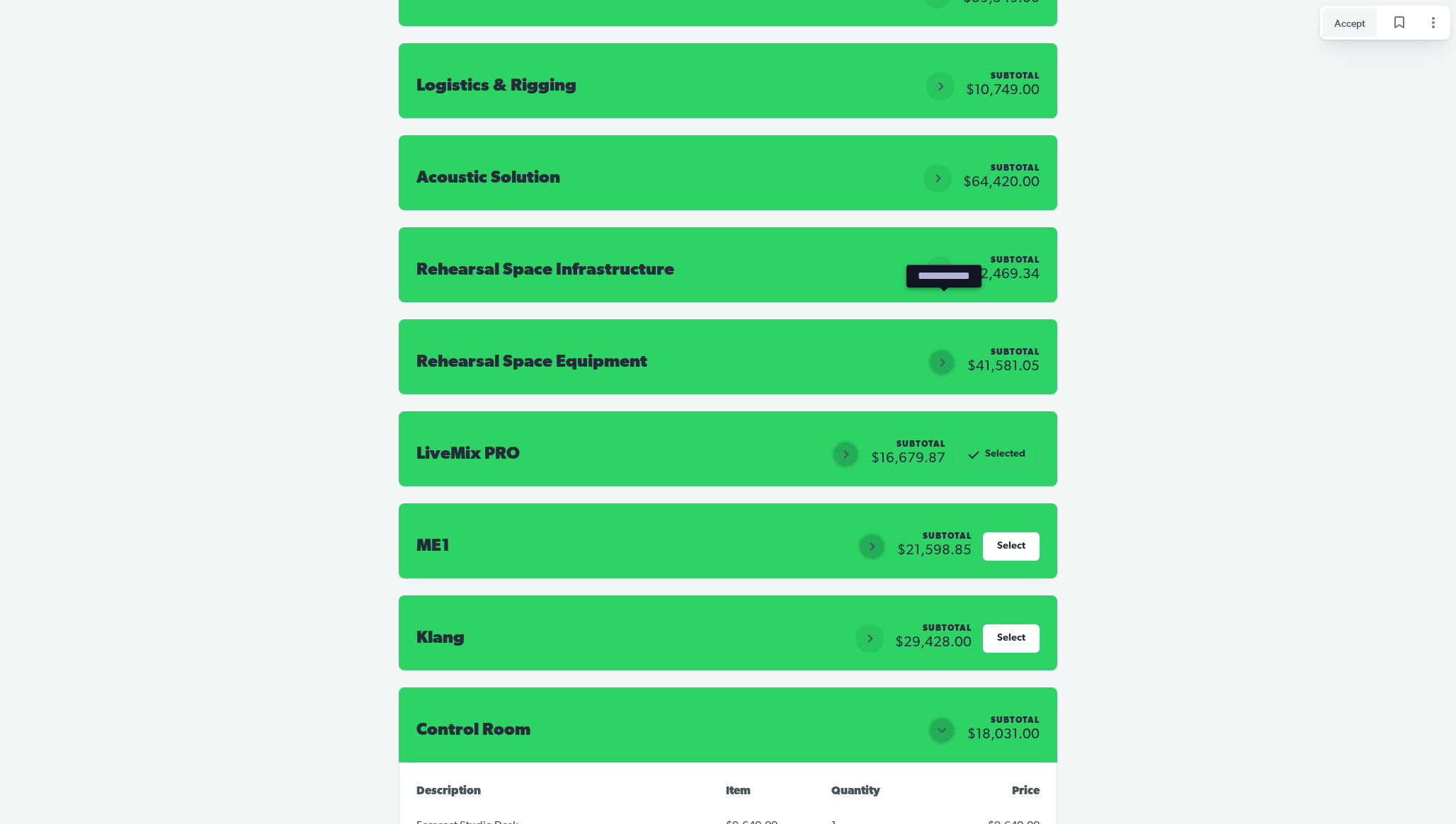 click 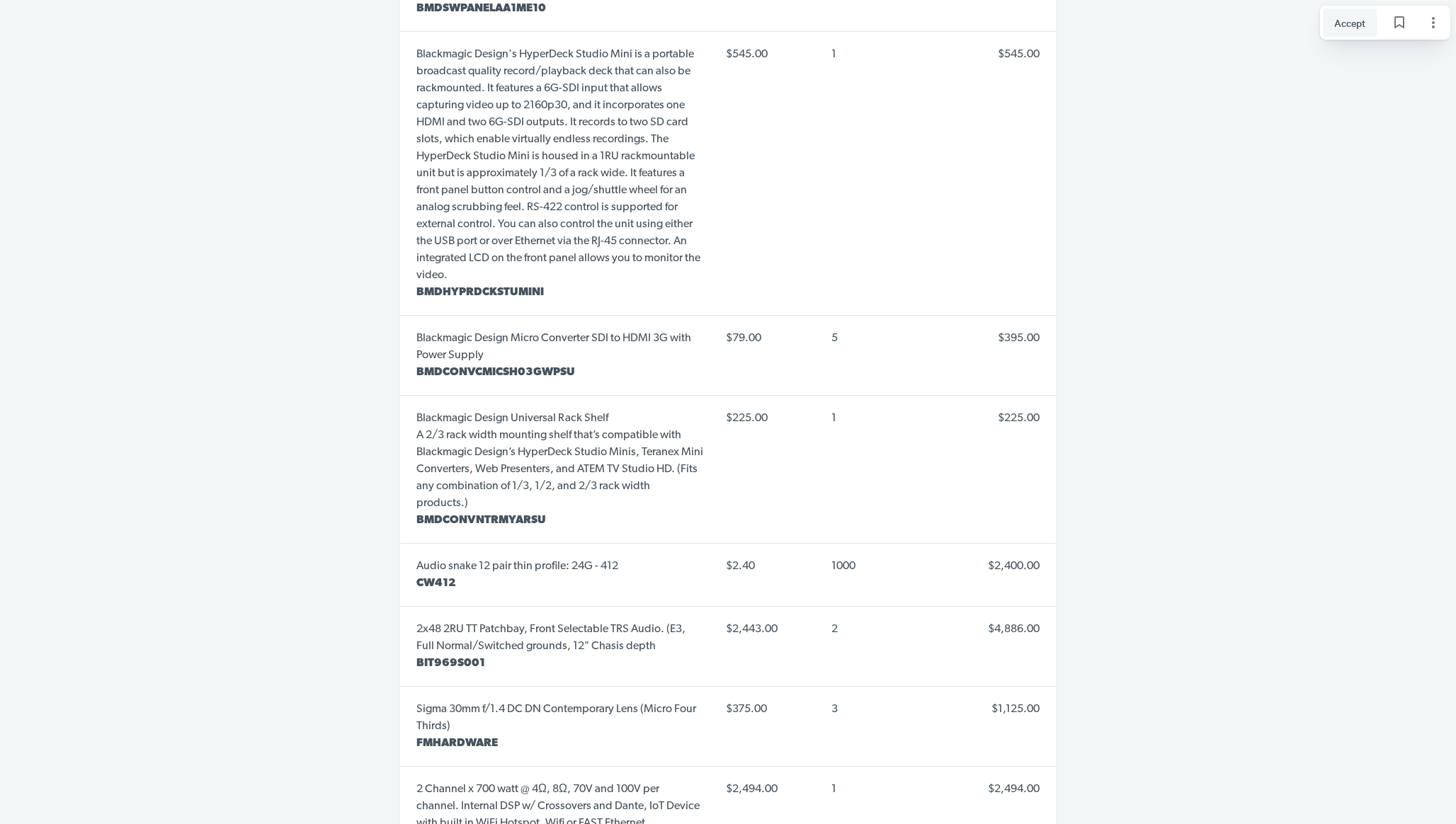 scroll, scrollTop: 10796, scrollLeft: 0, axis: vertical 